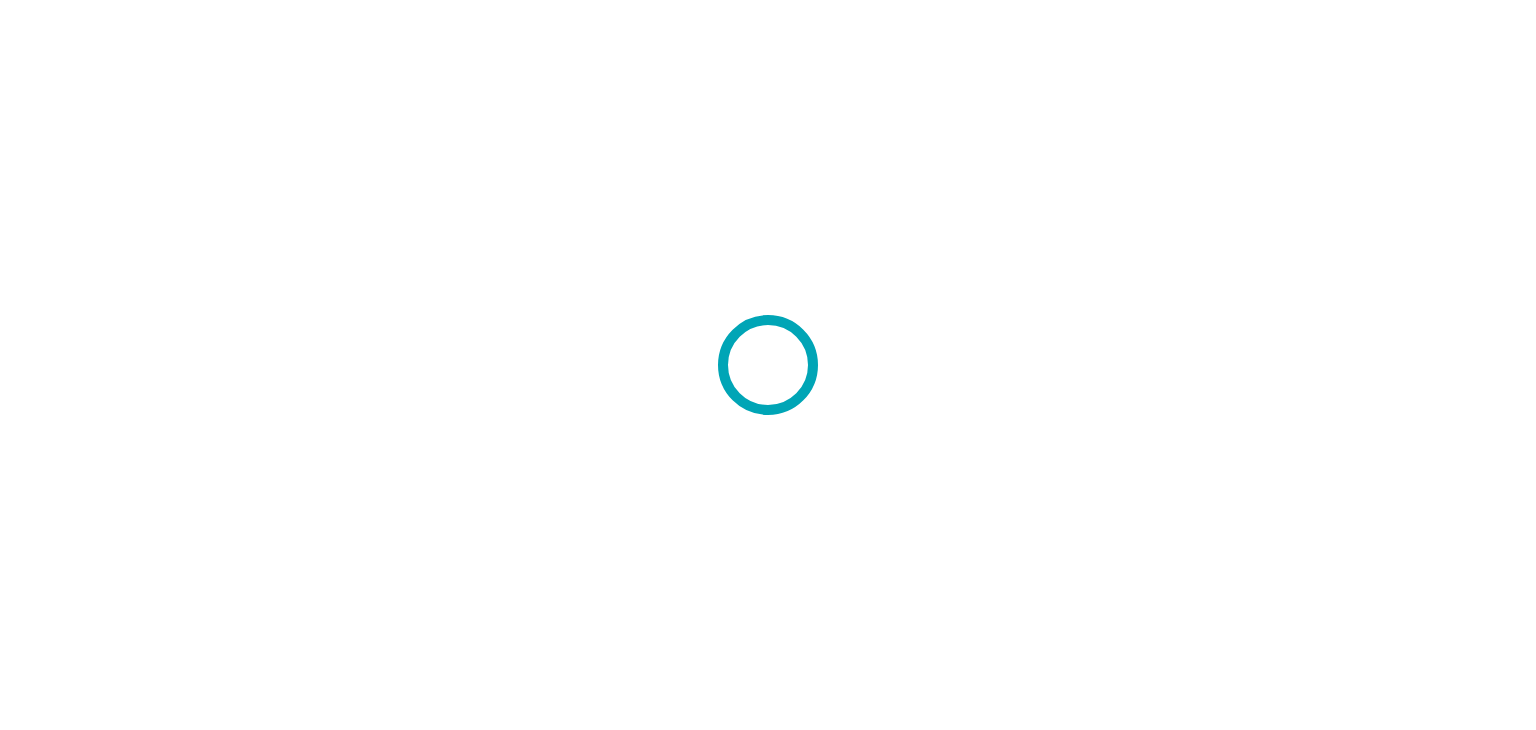 scroll, scrollTop: 0, scrollLeft: 0, axis: both 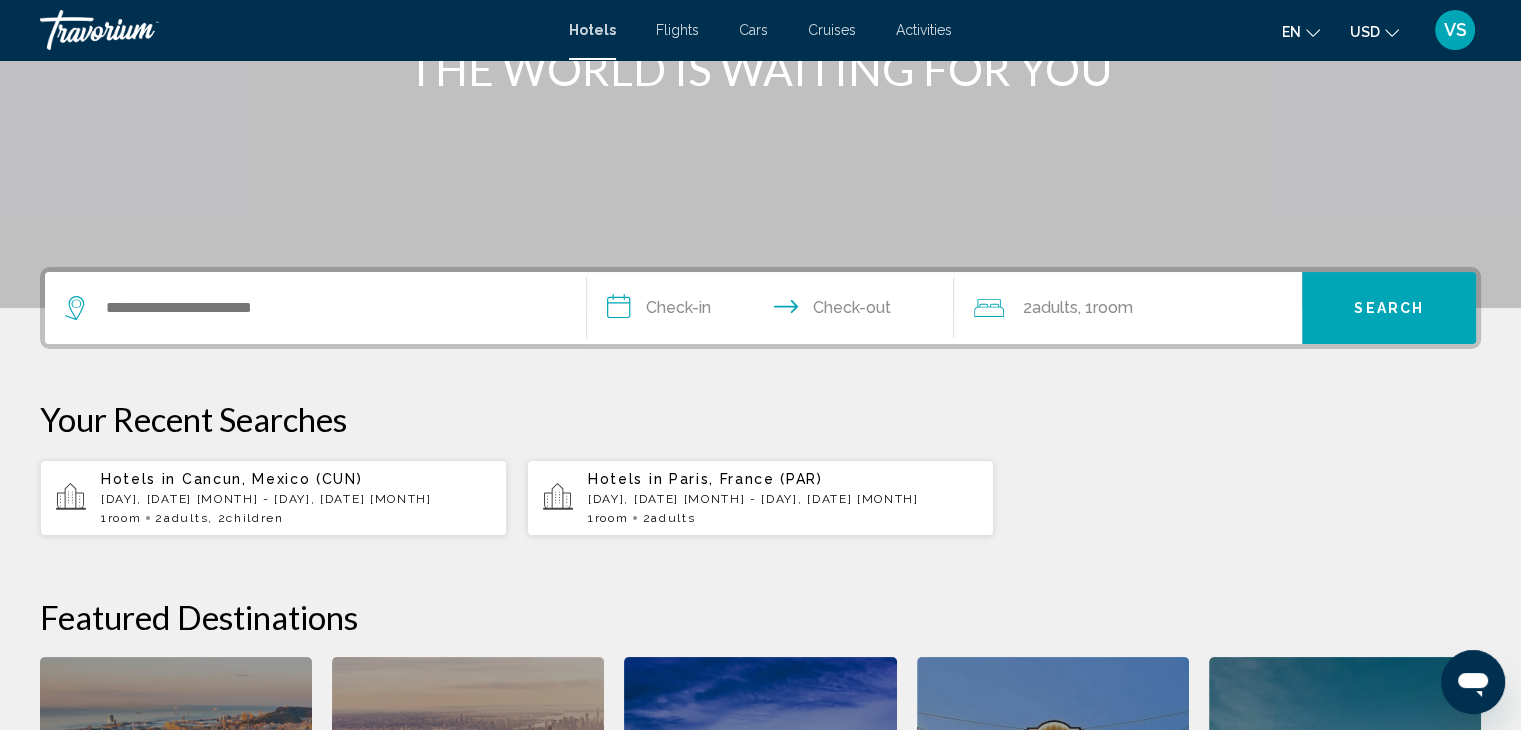 click on "[DAY], [DATE] [MONTH] - [DAY], [DATE] [MONTH]" at bounding box center [296, 499] 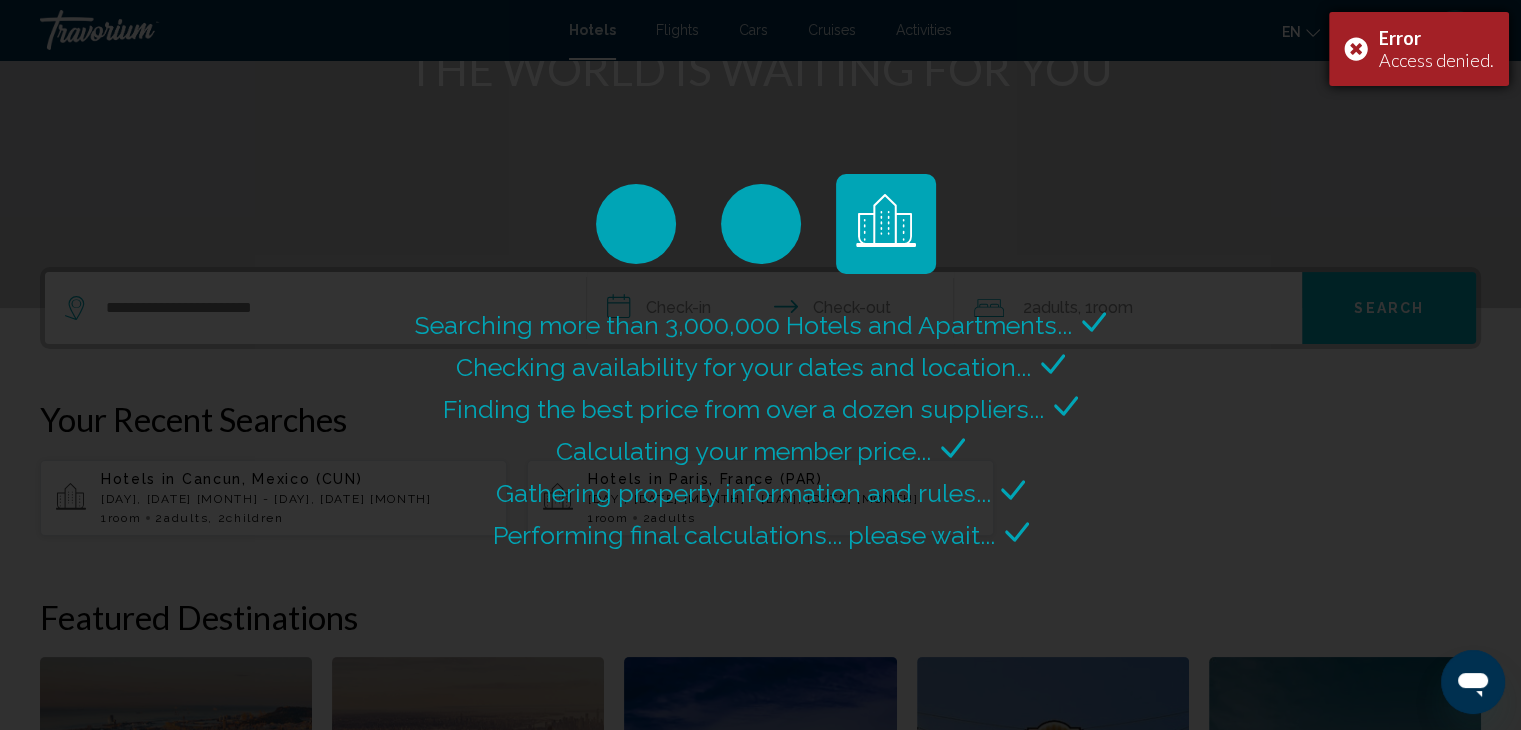 click on "Error   Access denied." at bounding box center (1419, 49) 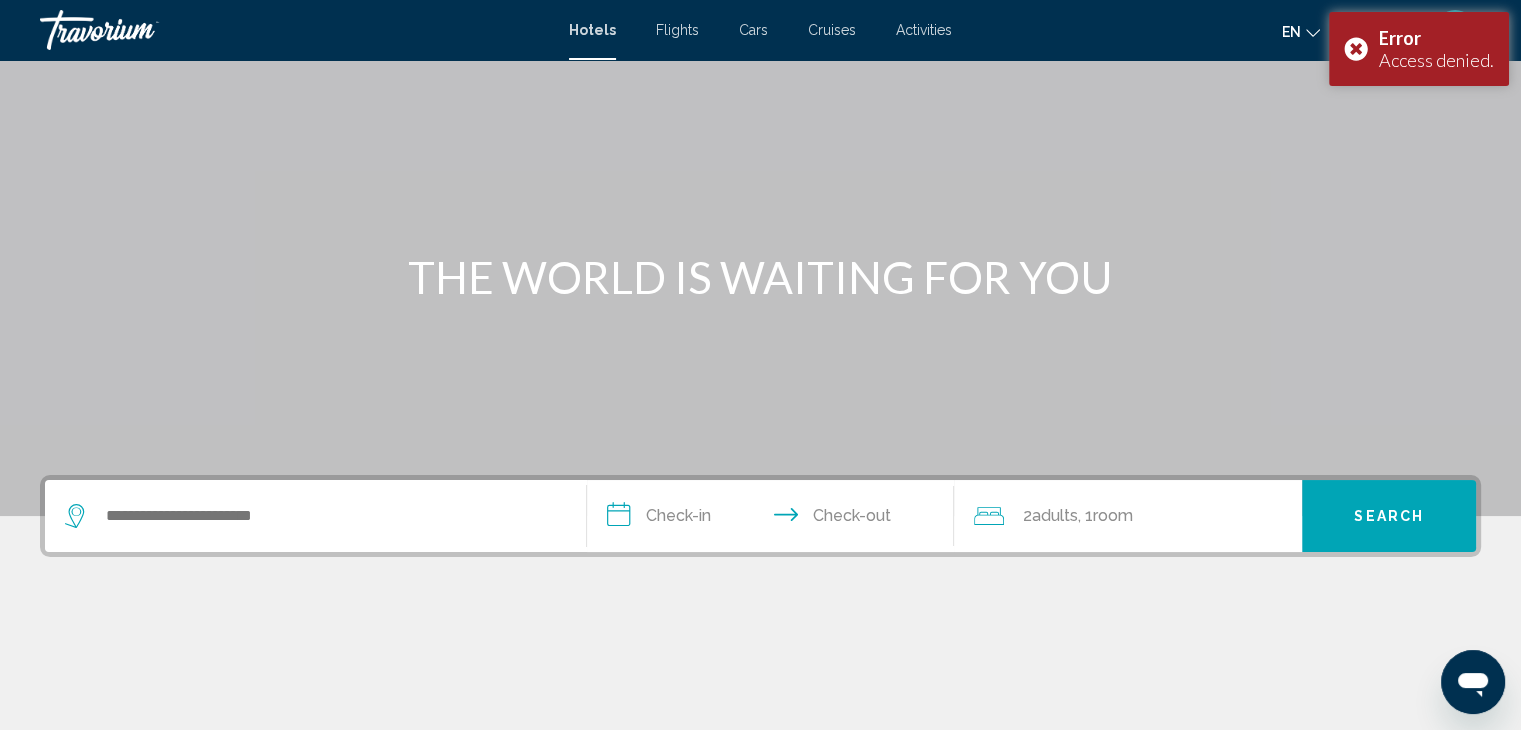 scroll, scrollTop: 85, scrollLeft: 0, axis: vertical 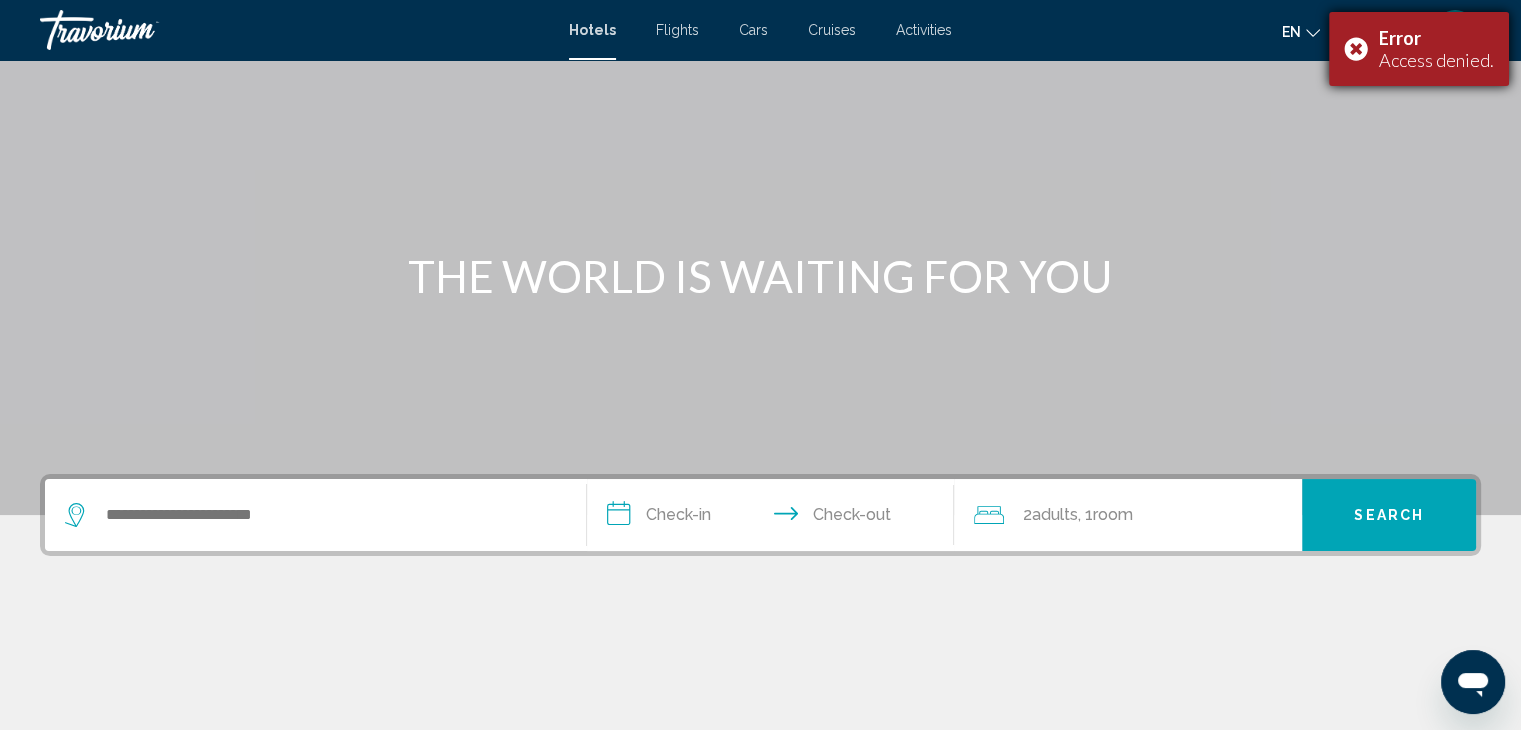 click on "Error   Access denied." at bounding box center (1419, 49) 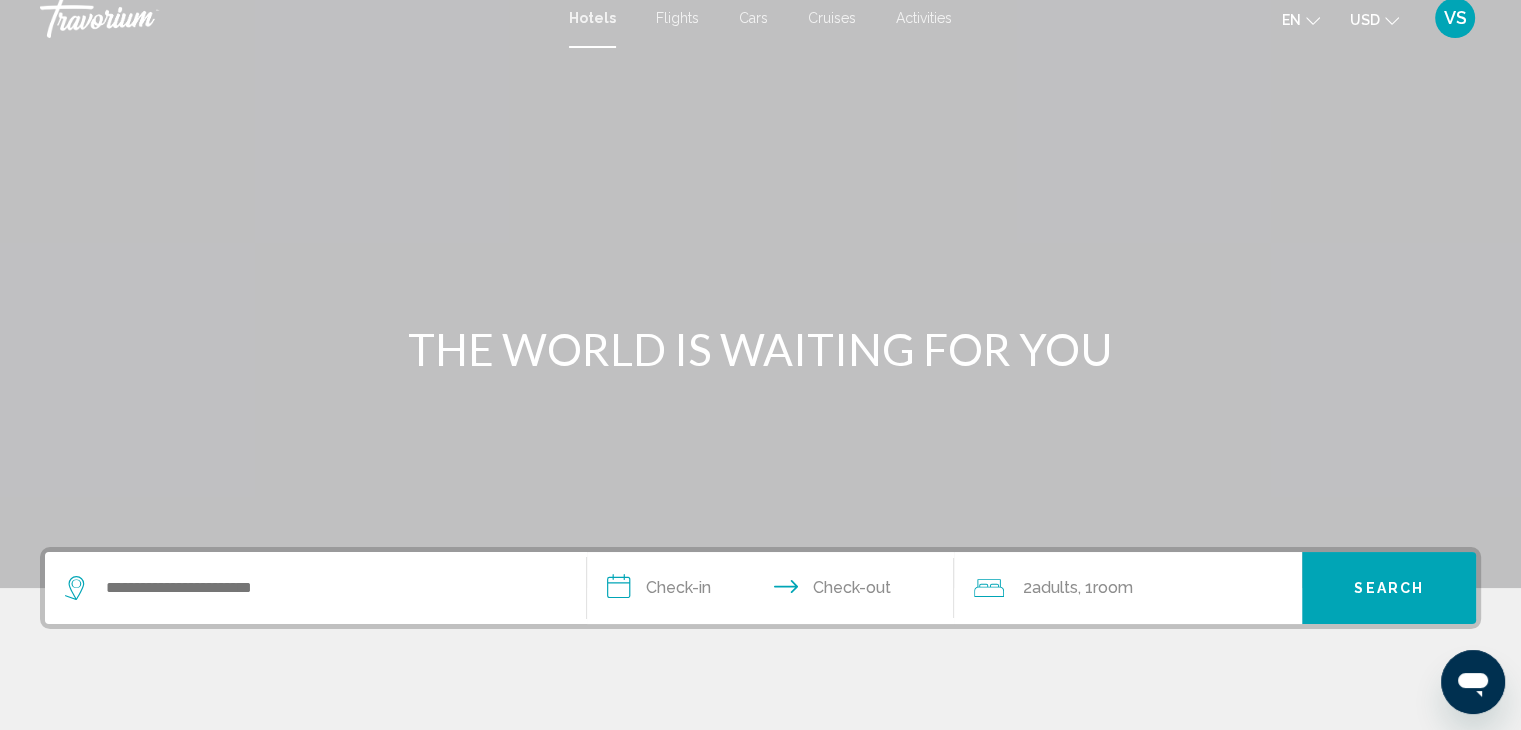 scroll, scrollTop: 0, scrollLeft: 0, axis: both 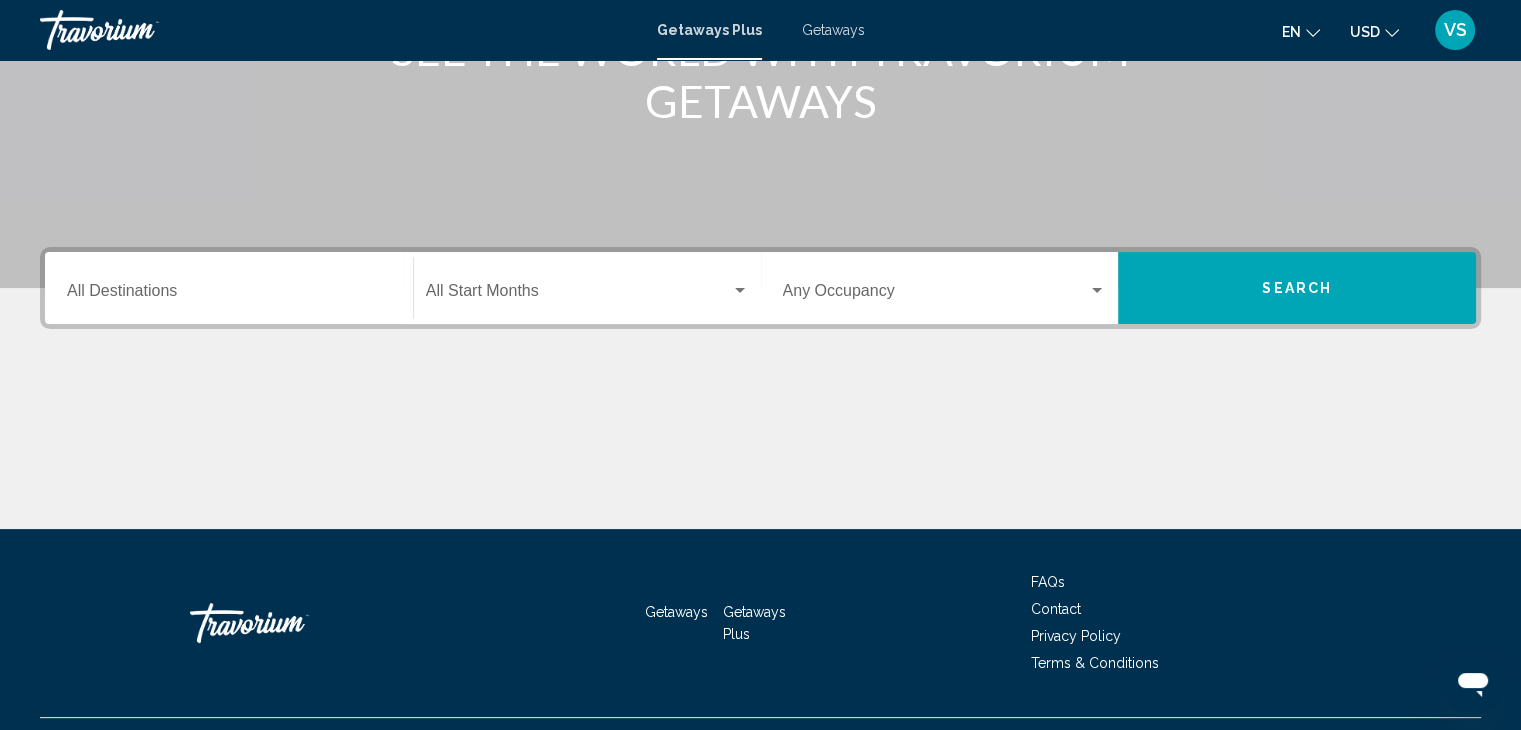 click on "Destination All Destinations" at bounding box center (229, 288) 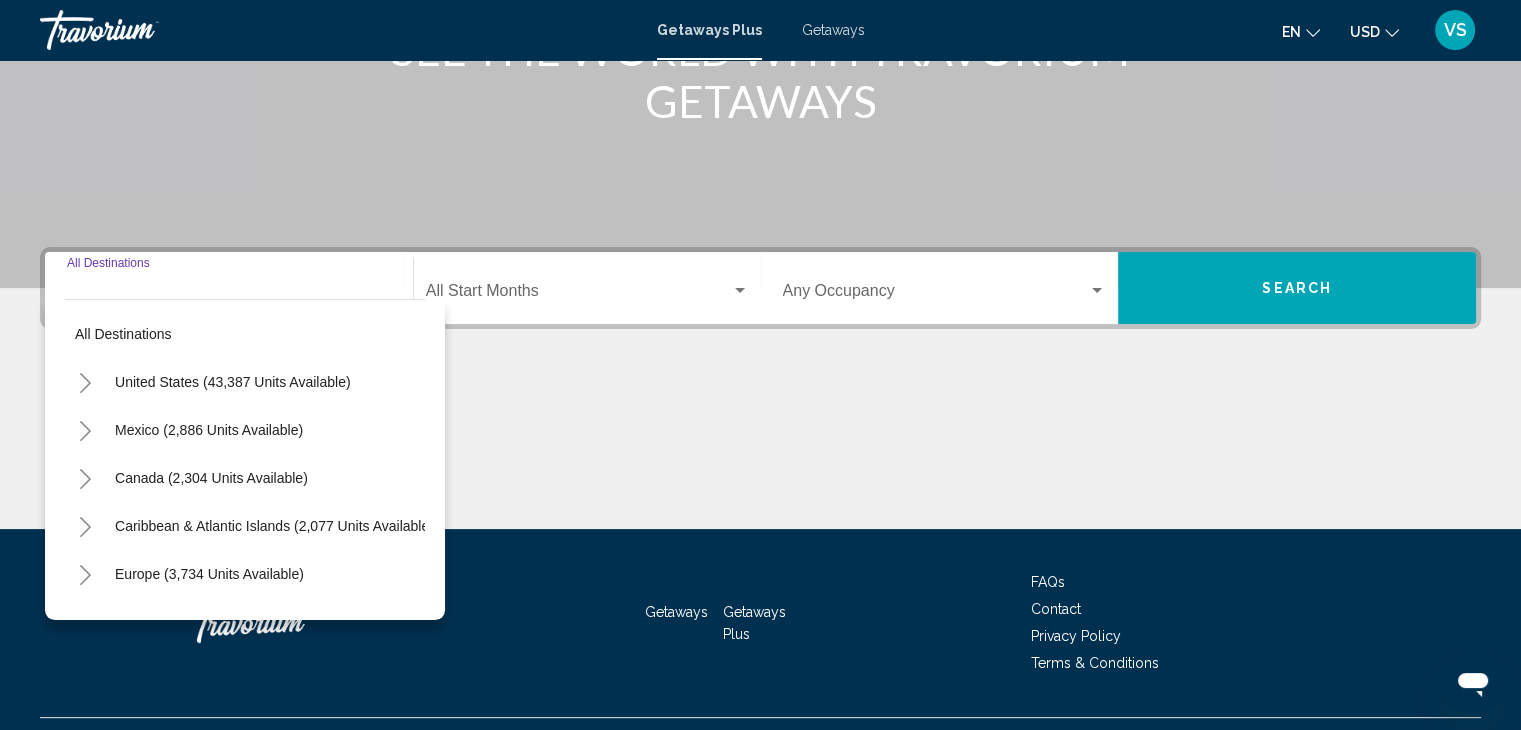 scroll, scrollTop: 356, scrollLeft: 0, axis: vertical 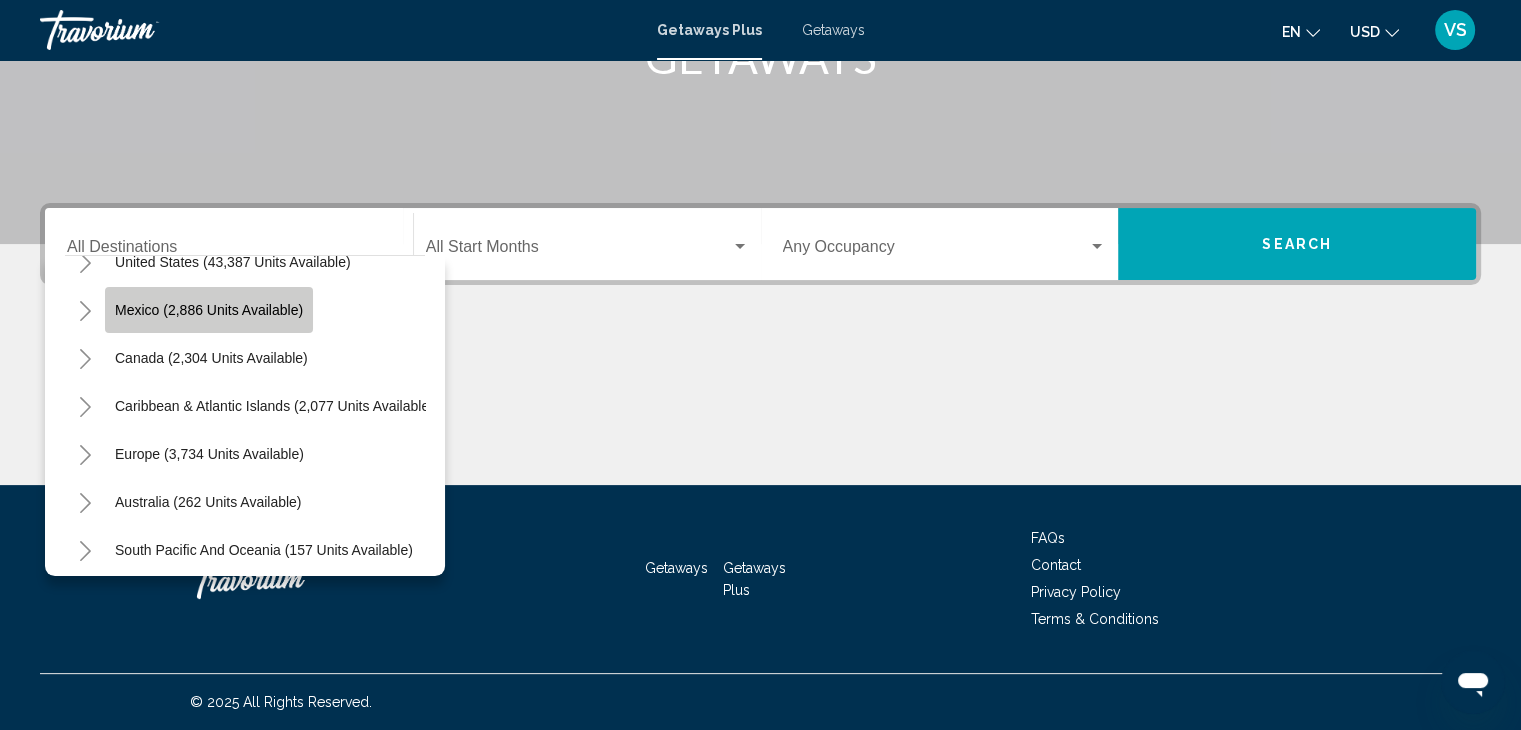 click on "Mexico (2,886 units available)" 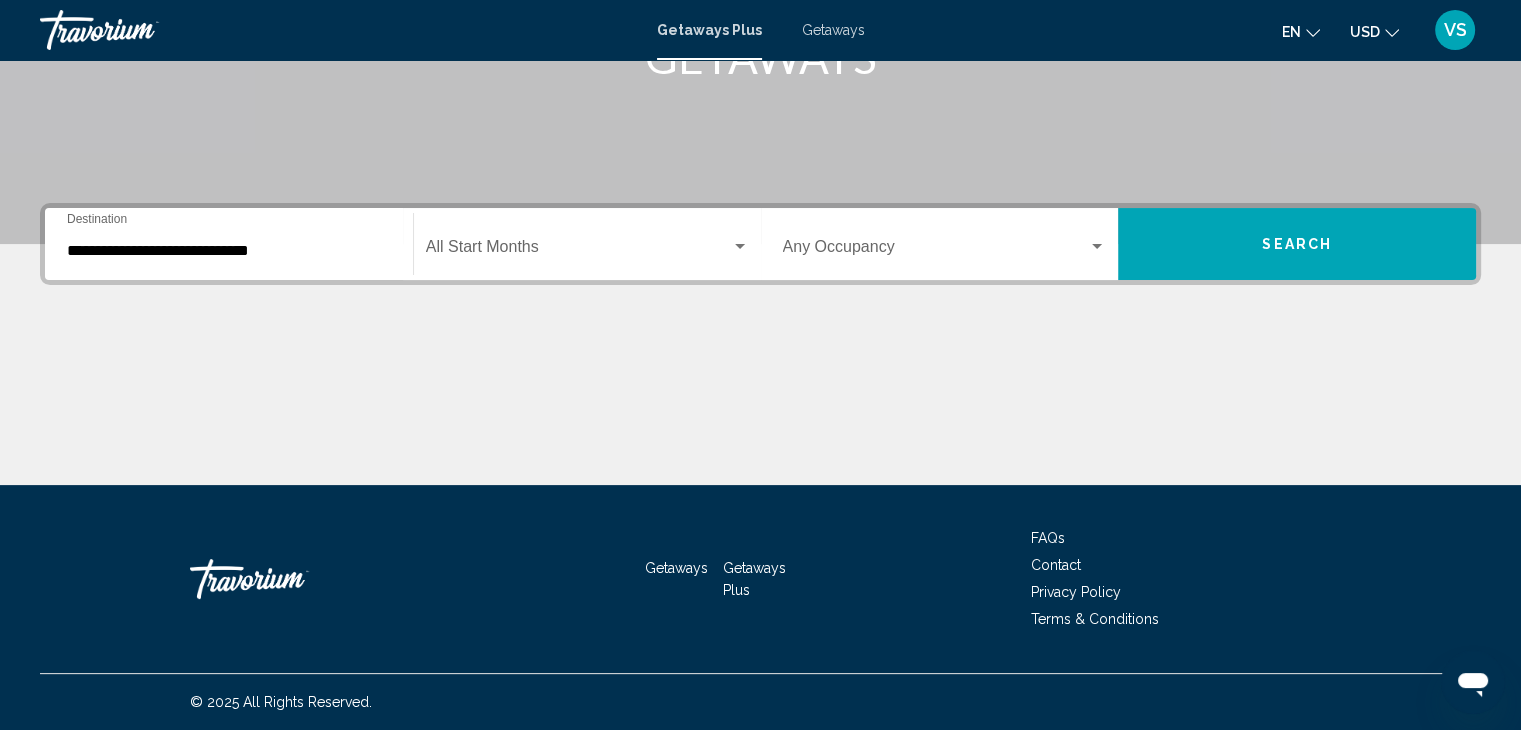 click on "Start Month All Start Months" 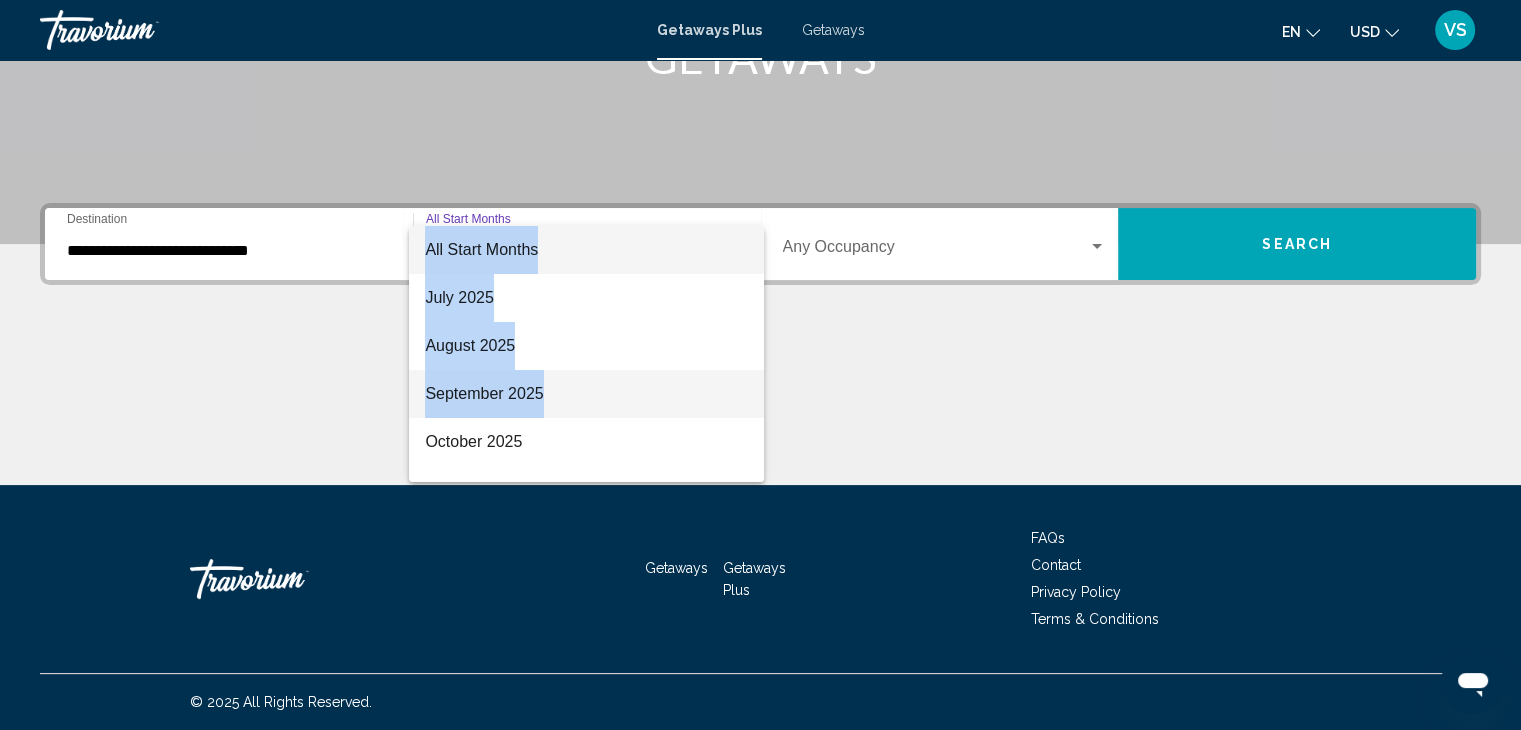 drag, startPoint x: 680, startPoint y: 393, endPoint x: 907, endPoint y: 253, distance: 266.7002 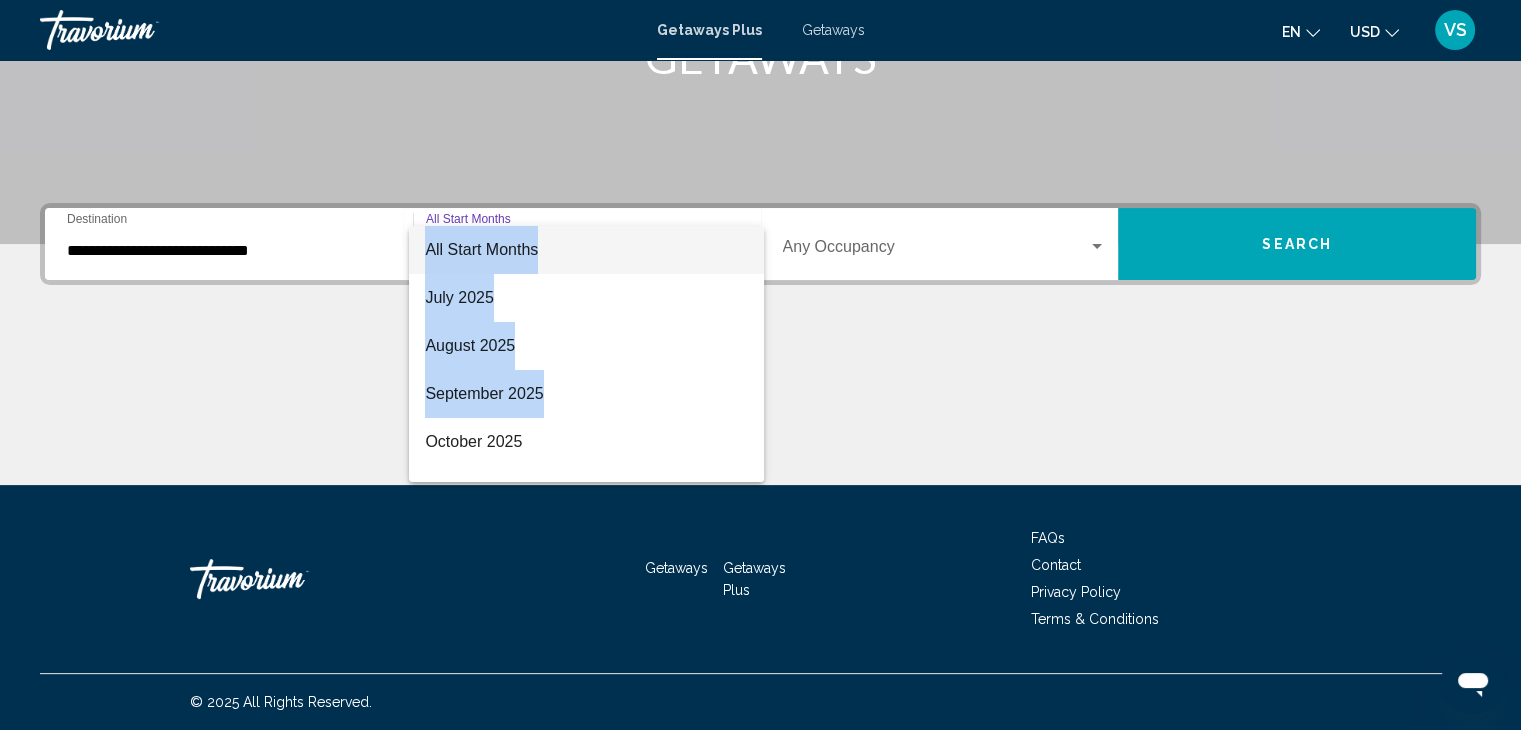 click at bounding box center [760, 365] 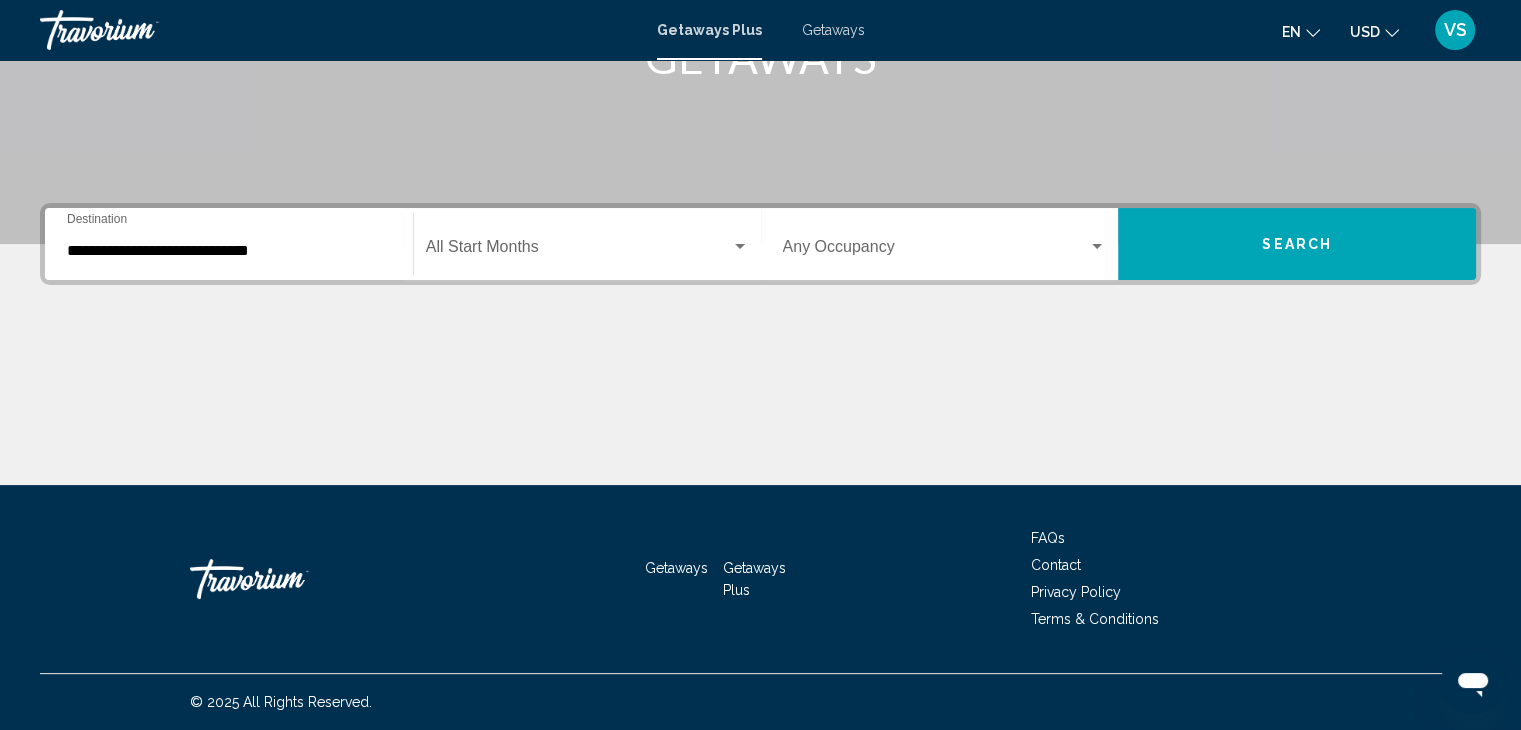 click on "Start Month All Start Months" 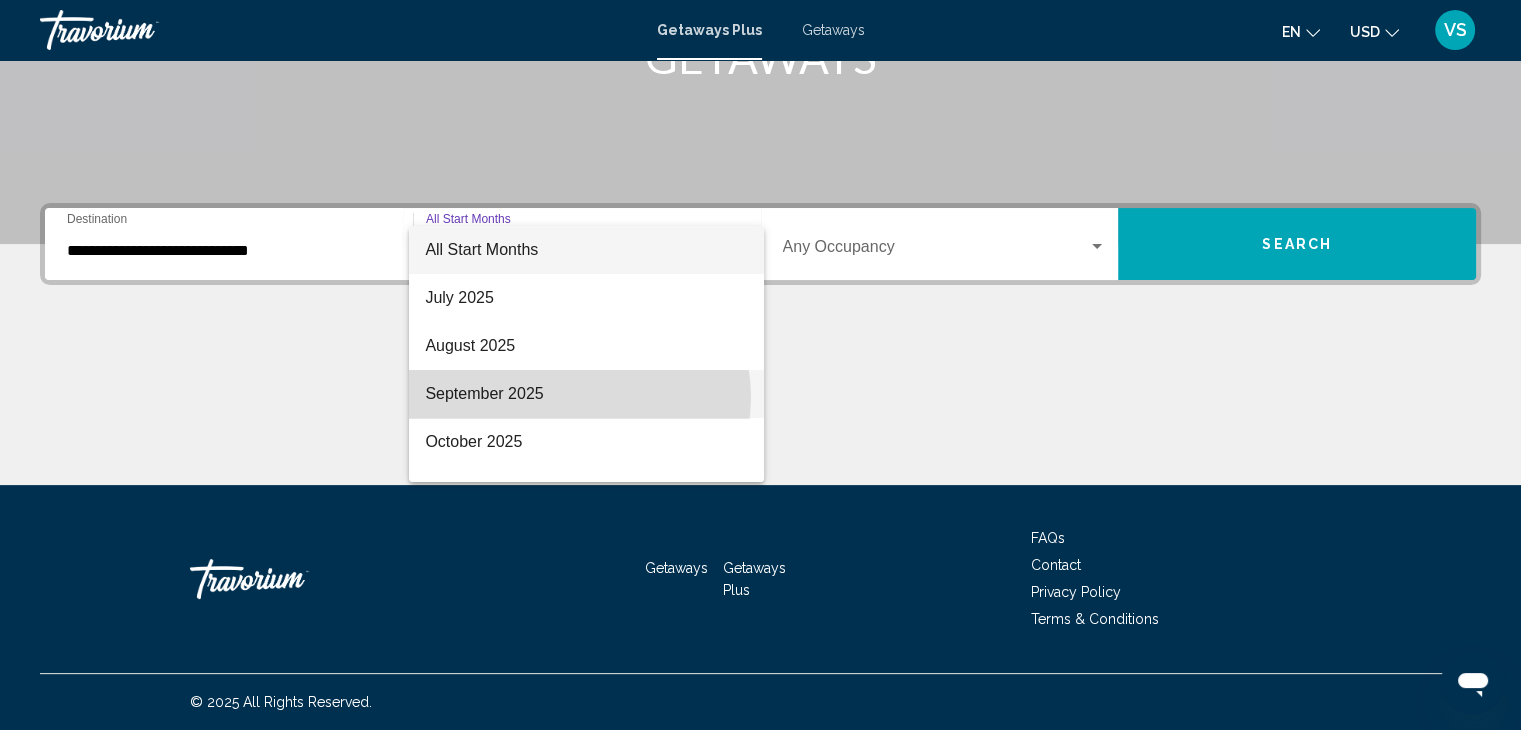 click on "September 2025" at bounding box center (586, 394) 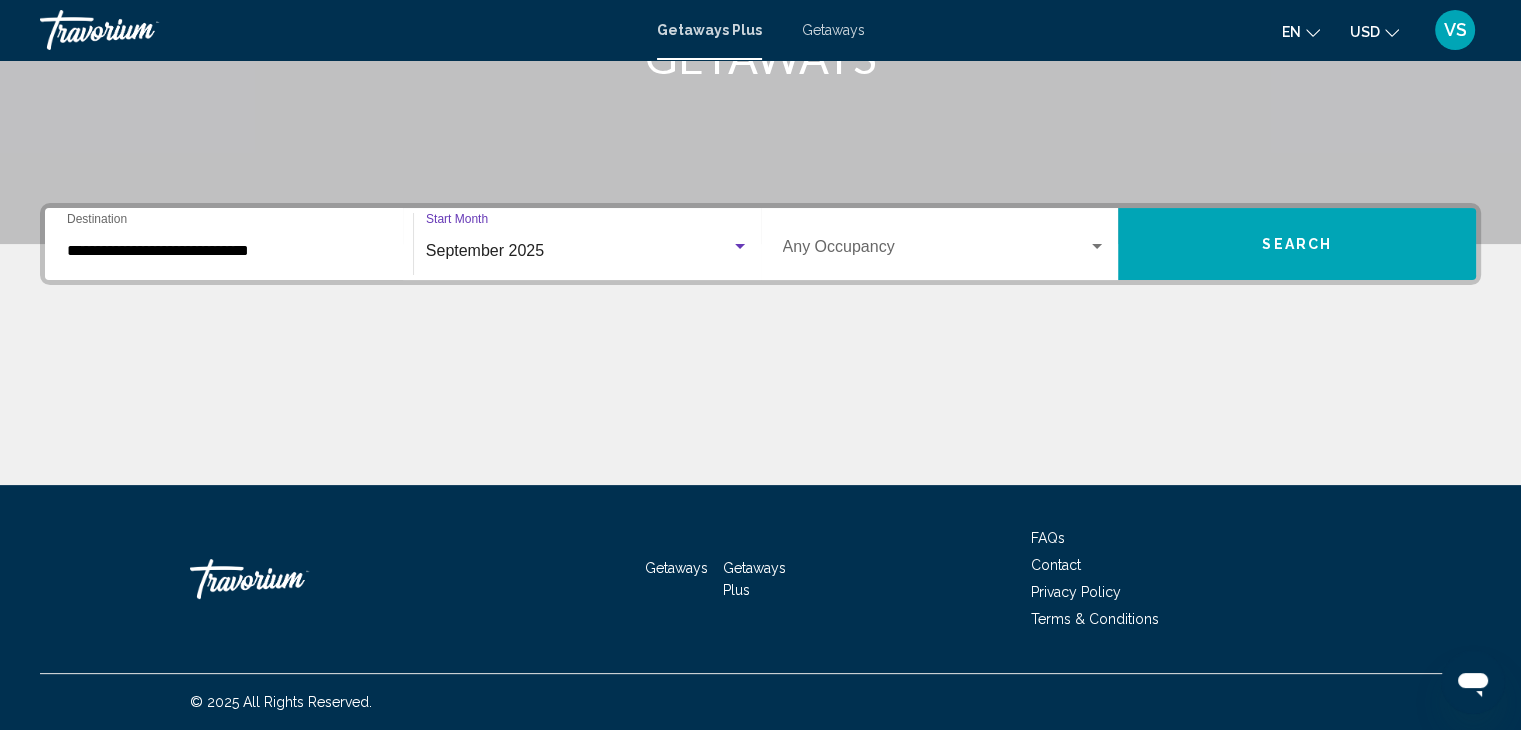 click at bounding box center [936, 251] 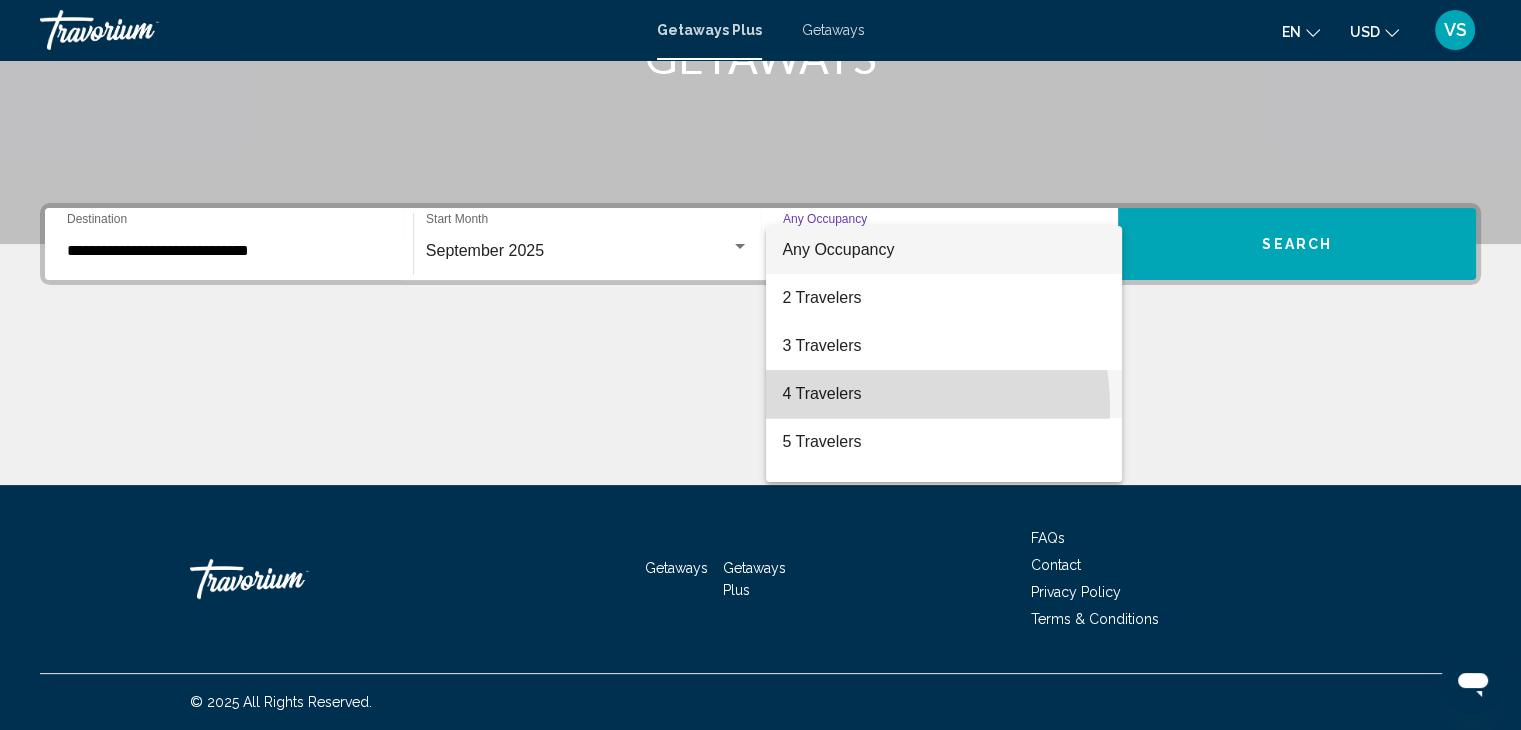 click on "4 Travelers" at bounding box center [944, 394] 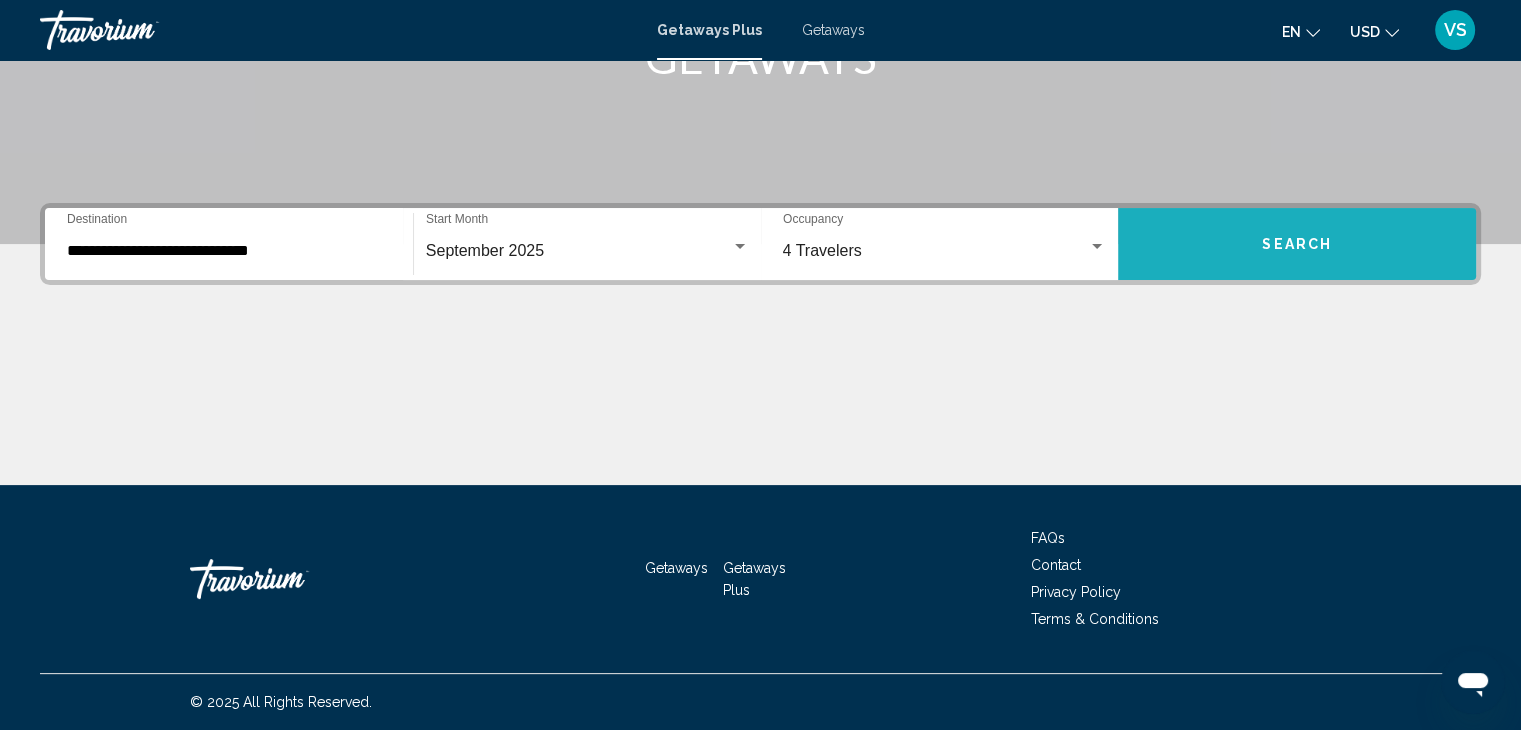 click on "Search" at bounding box center [1297, 245] 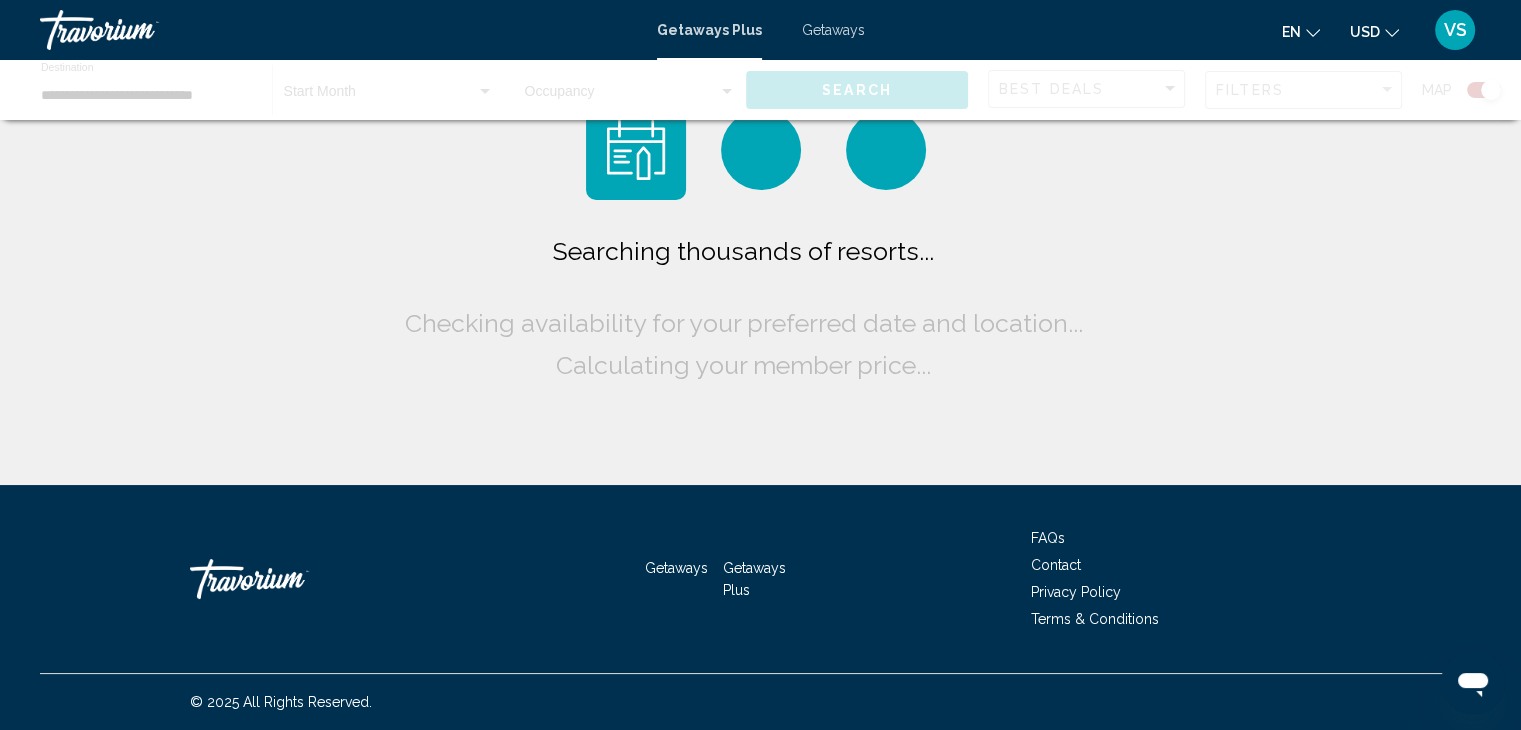 scroll, scrollTop: 0, scrollLeft: 0, axis: both 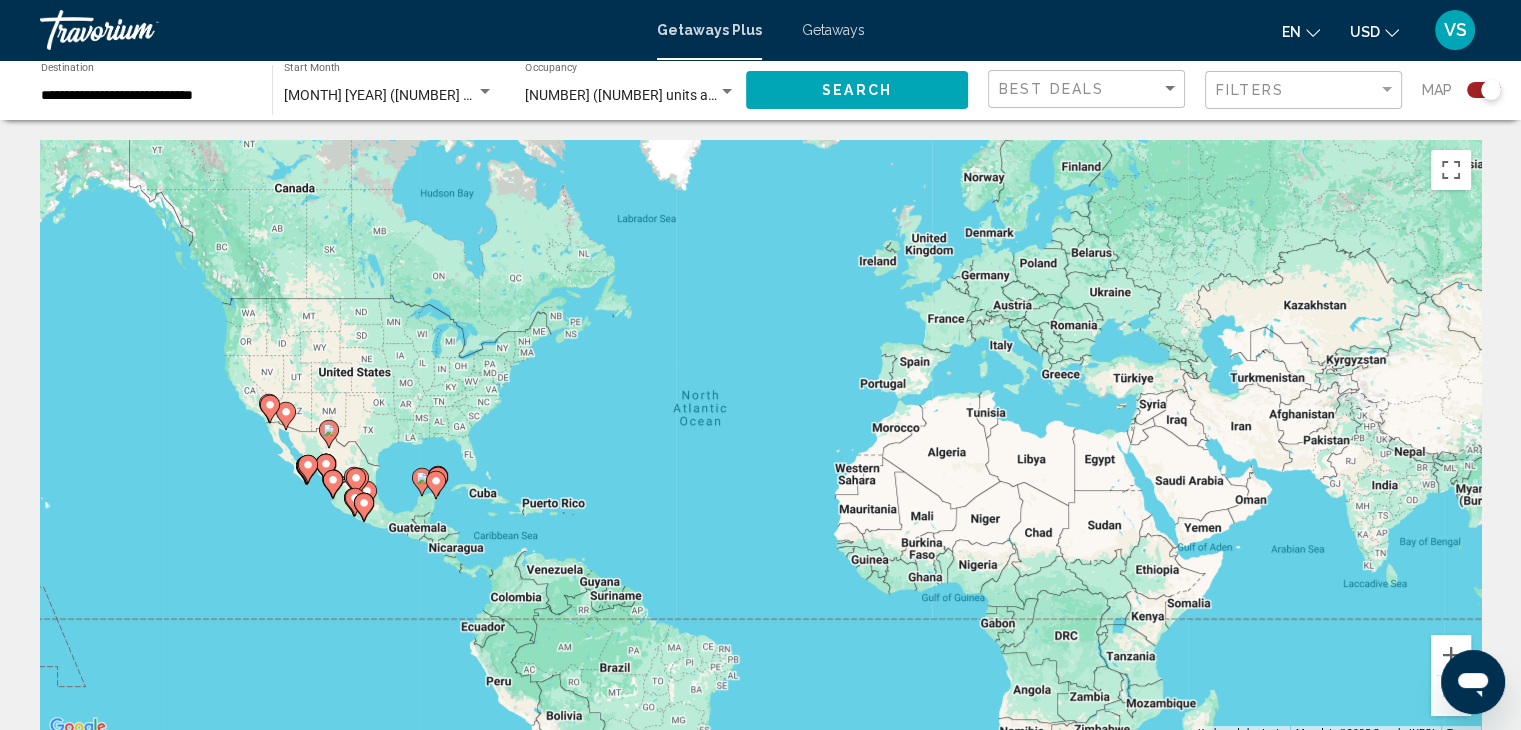 click on "To activate drag with keyboard, press Alt + Enter. Once in keyboard drag state, use the arrow keys to move the marker. To complete the drag, press the Enter key. To cancel, press Escape." at bounding box center (760, 440) 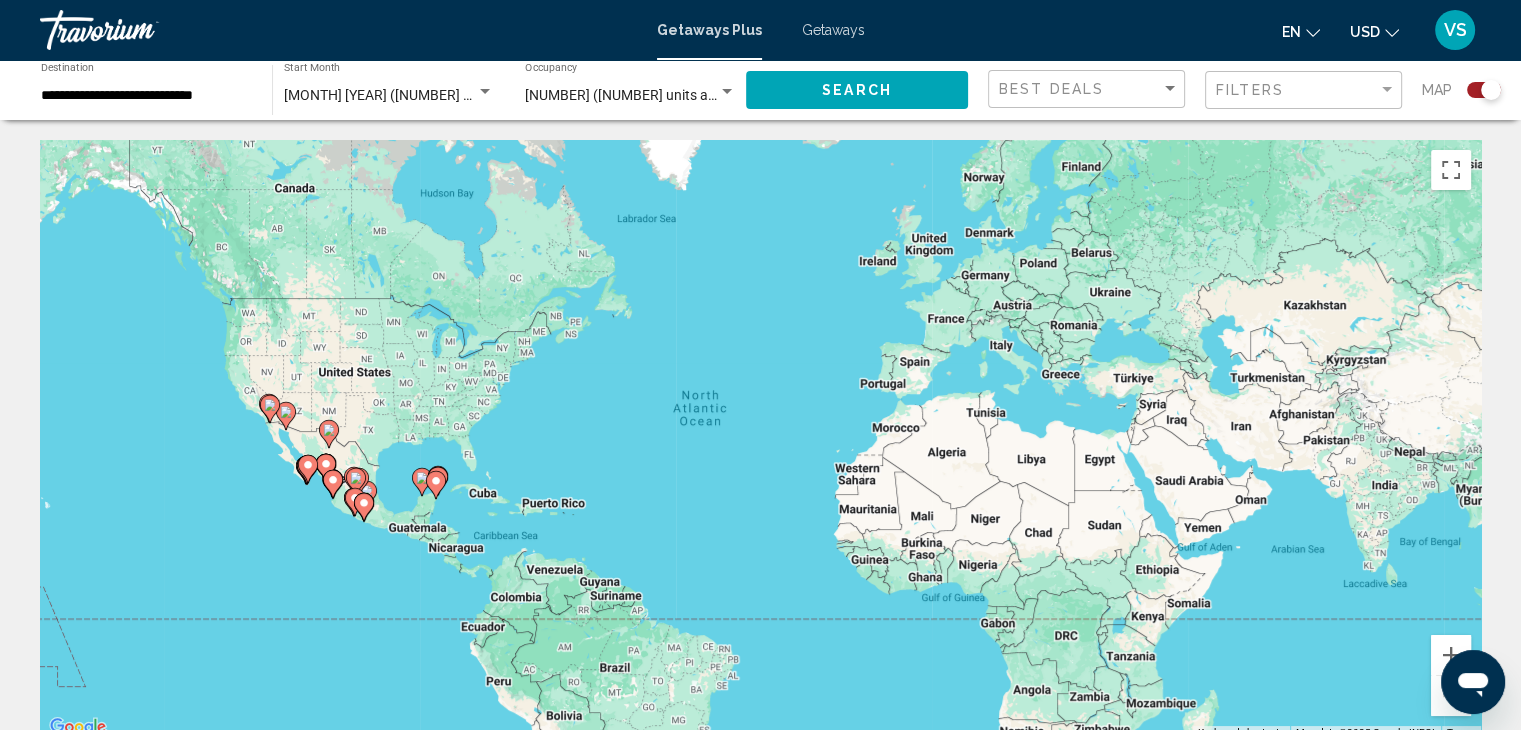 click on "To activate drag with keyboard, press Alt + Enter. Once in keyboard drag state, use the arrow keys to move the marker. To complete the drag, press the Enter key. To cancel, press Escape." at bounding box center [760, 440] 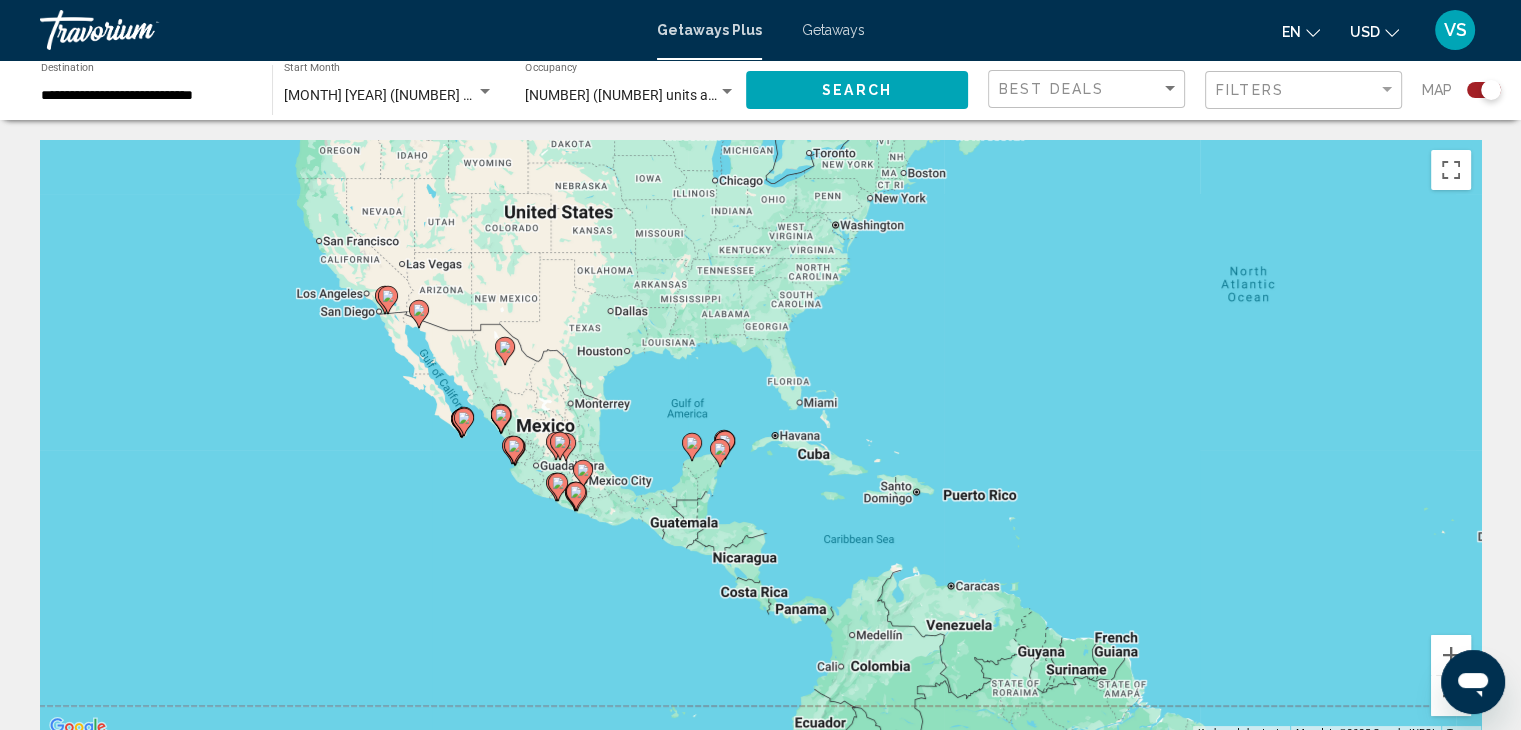 drag, startPoint x: 384, startPoint y: 529, endPoint x: 628, endPoint y: 465, distance: 252.25385 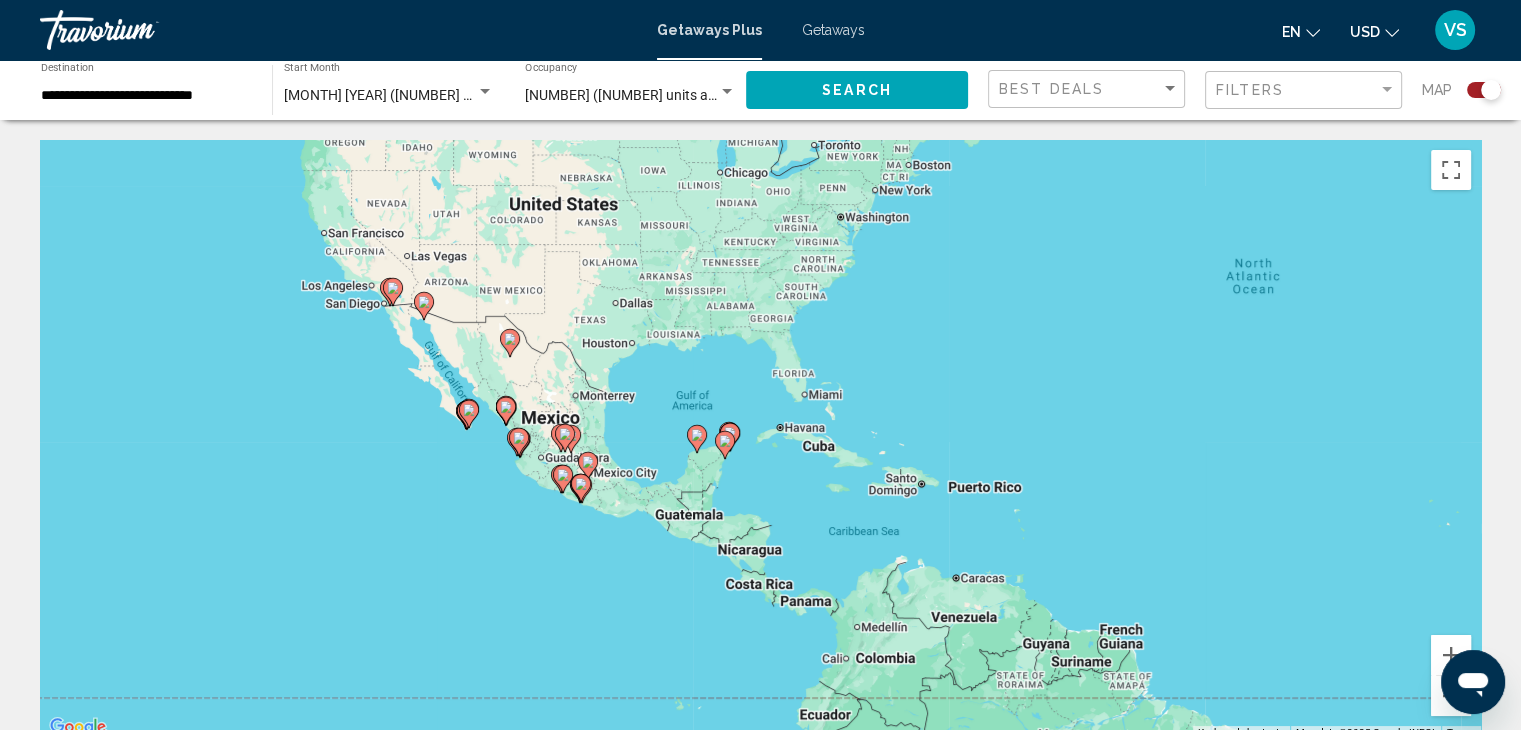 click on "To activate drag with keyboard, press Alt + Enter. Once in keyboard drag state, use the arrow keys to move the marker. To complete the drag, press the Enter key. To cancel, press Escape." at bounding box center [760, 440] 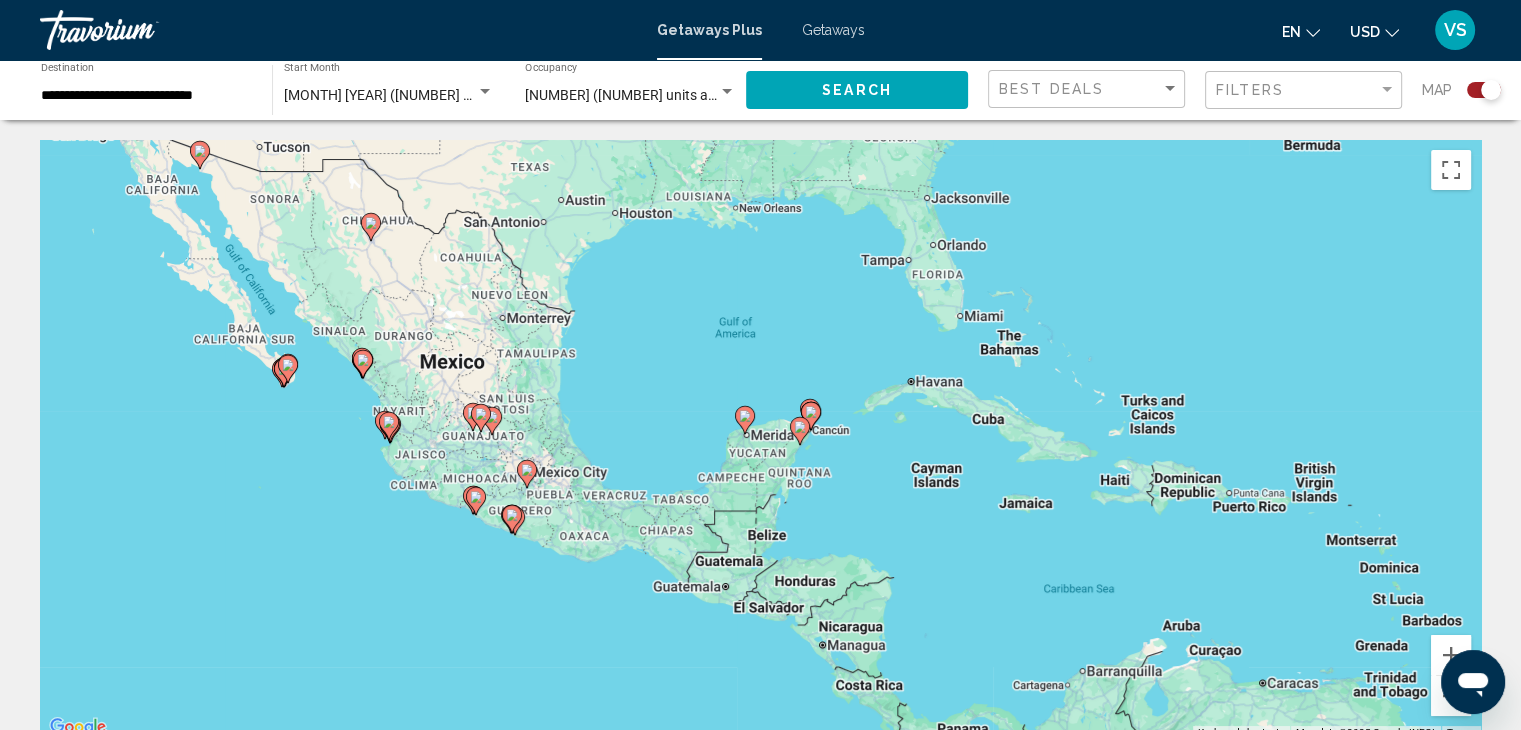 click on "To activate drag with keyboard, press Alt + Enter. Once in keyboard drag state, use the arrow keys to move the marker. To complete the drag, press the Enter key. To cancel, press Escape." at bounding box center [760, 440] 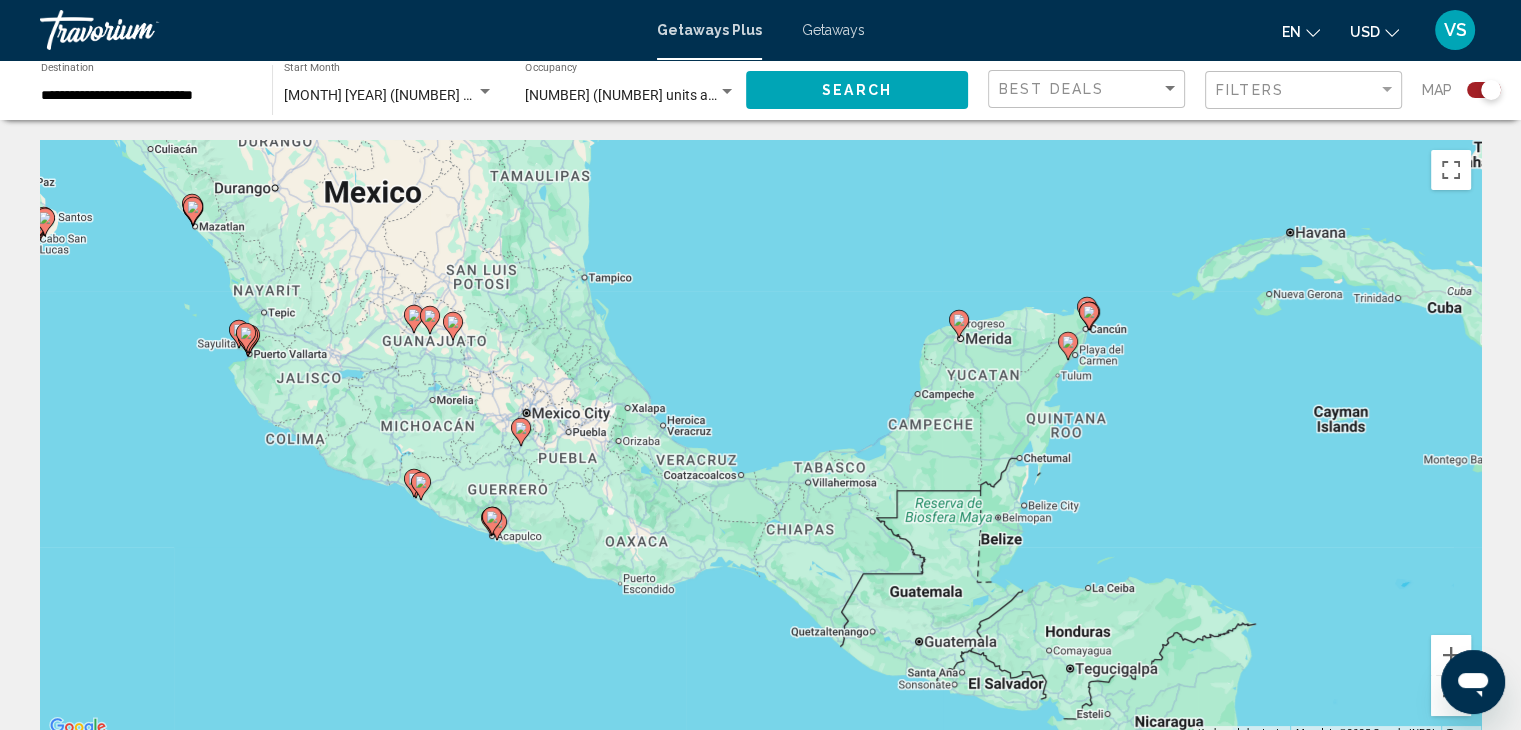 drag, startPoint x: 634, startPoint y: 513, endPoint x: 683, endPoint y: 359, distance: 161.60754 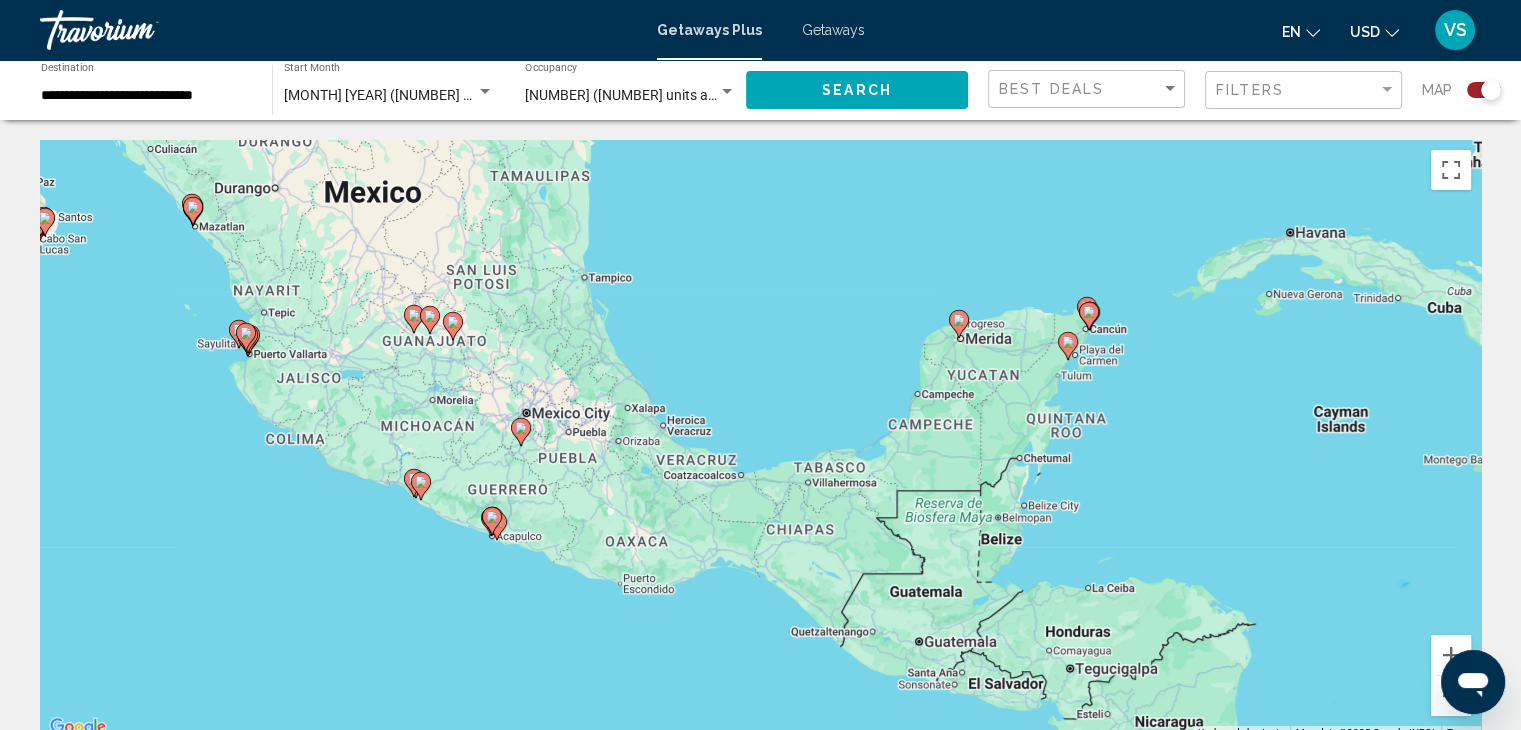 click 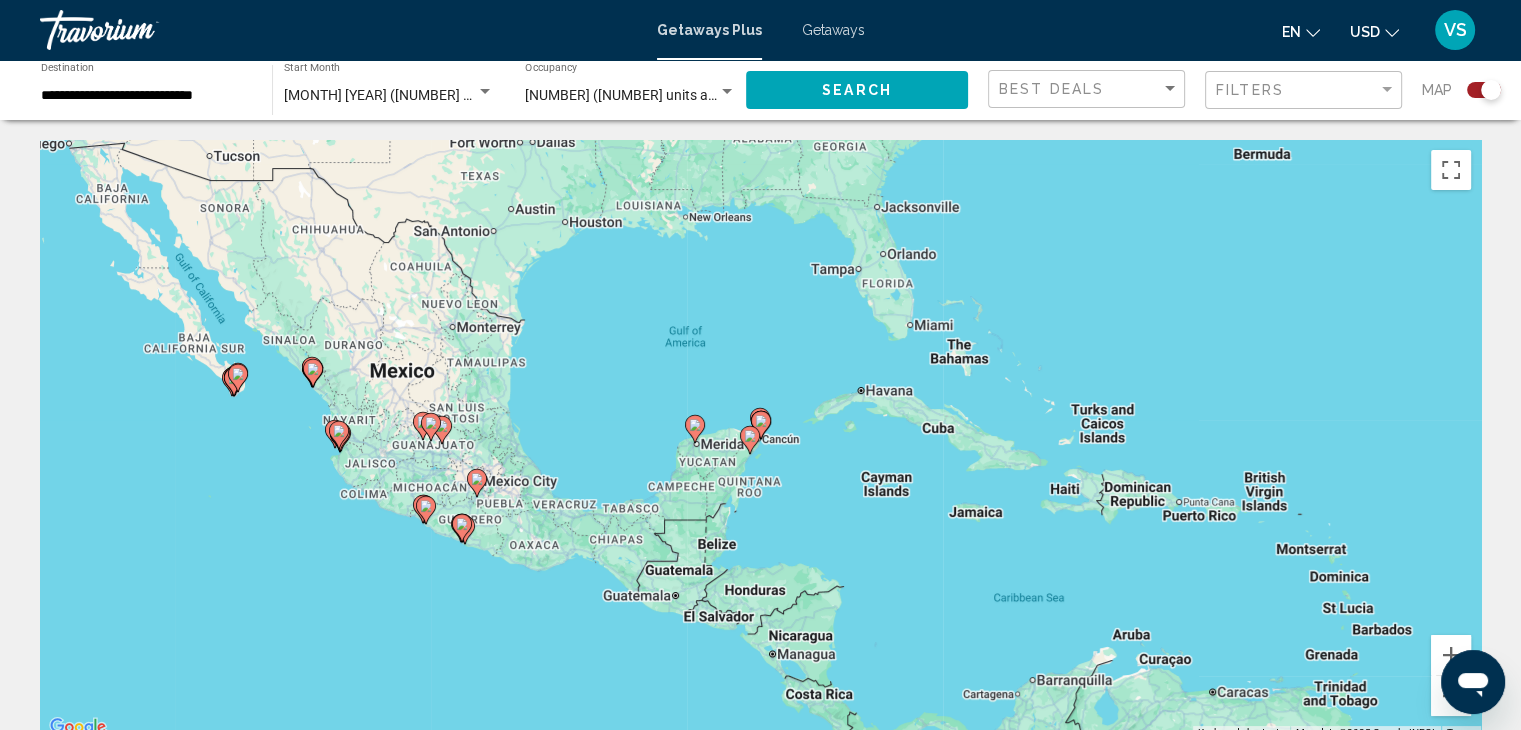 click on "To navigate, press the arrow keys.  To activate drag with keyboard, press Alt + Enter. Once in keyboard drag state, use the arrow keys to move the marker. To complete the drag, press the Enter key. To cancel, press Escape." at bounding box center [760, 440] 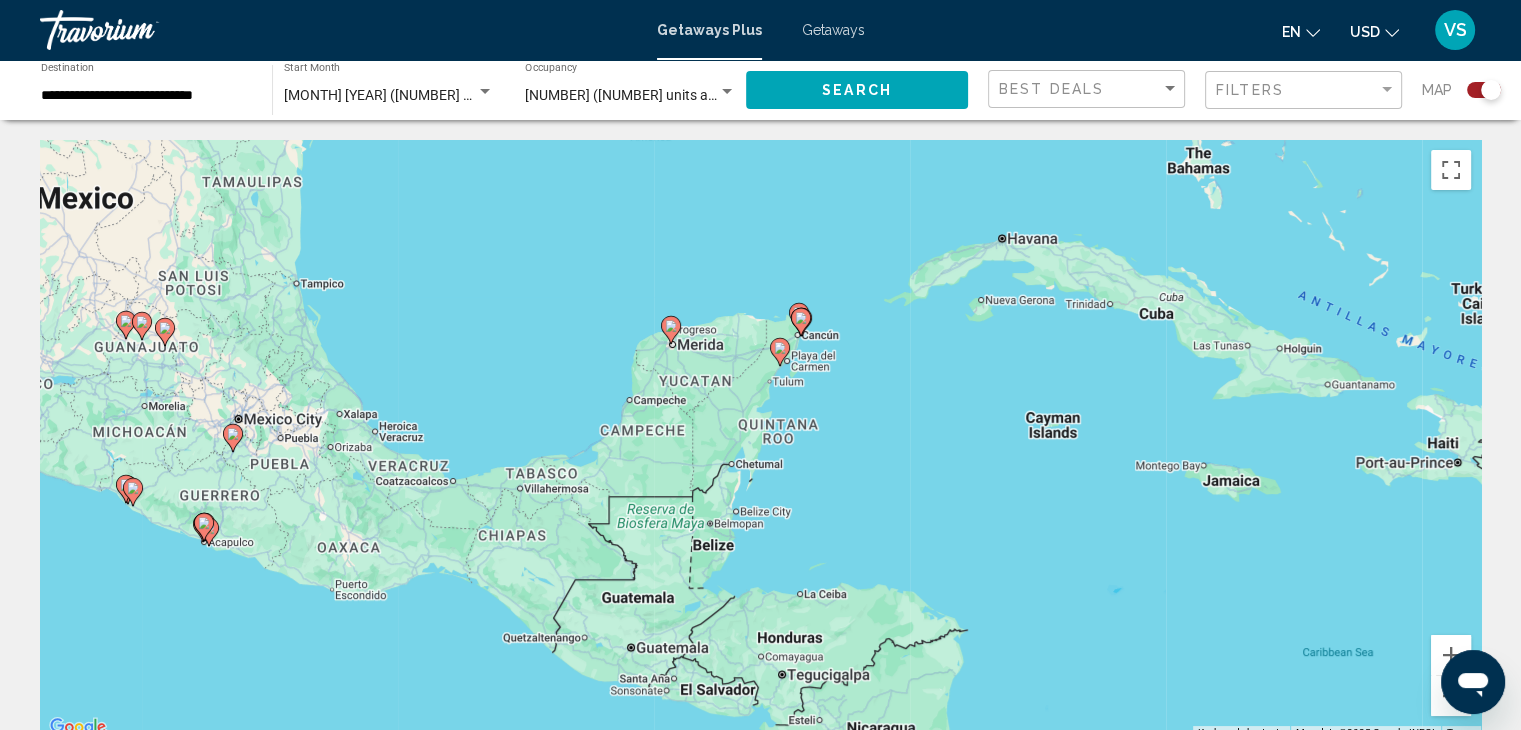drag, startPoint x: 735, startPoint y: 465, endPoint x: 746, endPoint y: 318, distance: 147.411 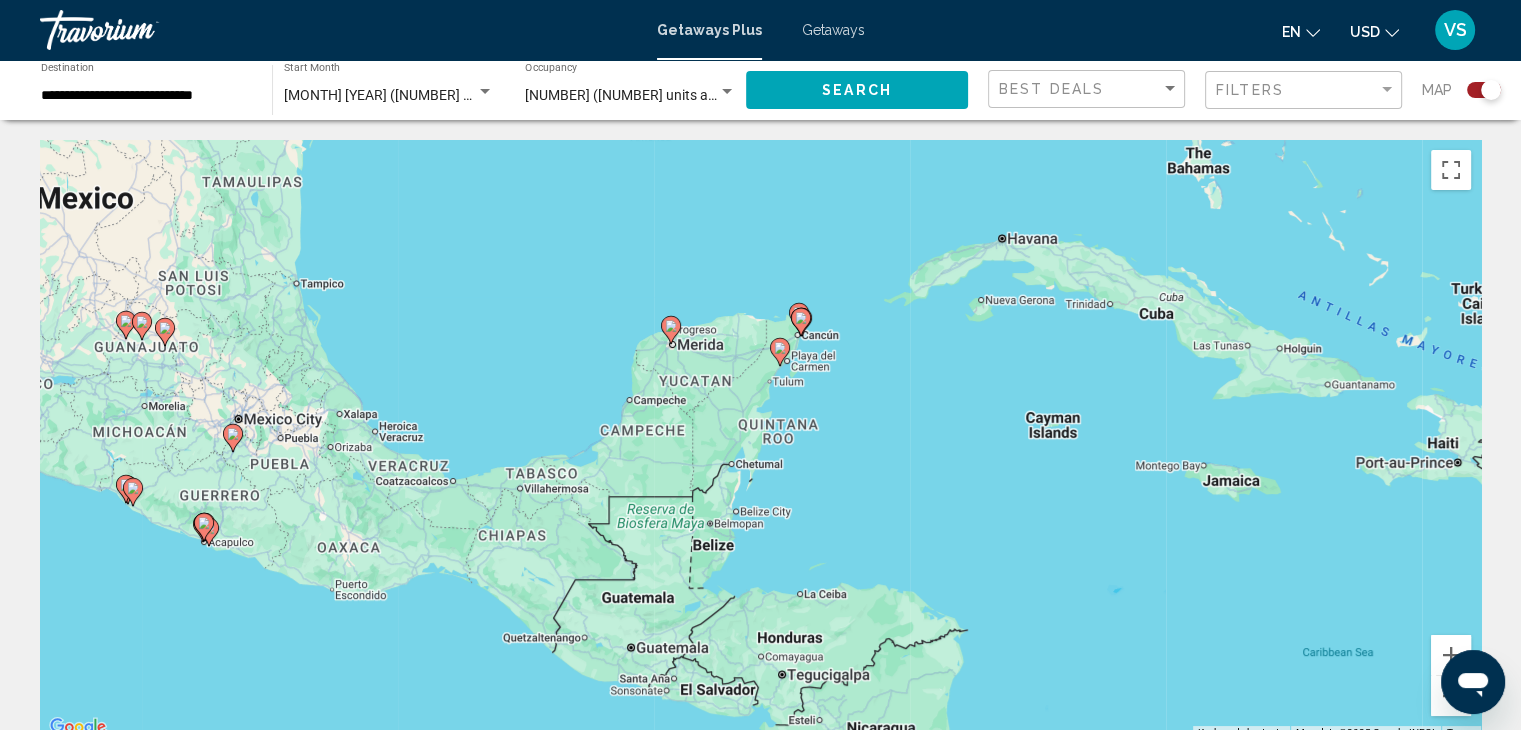 click on "To activate drag with keyboard, press Alt + Enter. Once in keyboard drag state, use the arrow keys to move the marker. To complete the drag, press the Enter key. To cancel, press Escape." at bounding box center [760, 440] 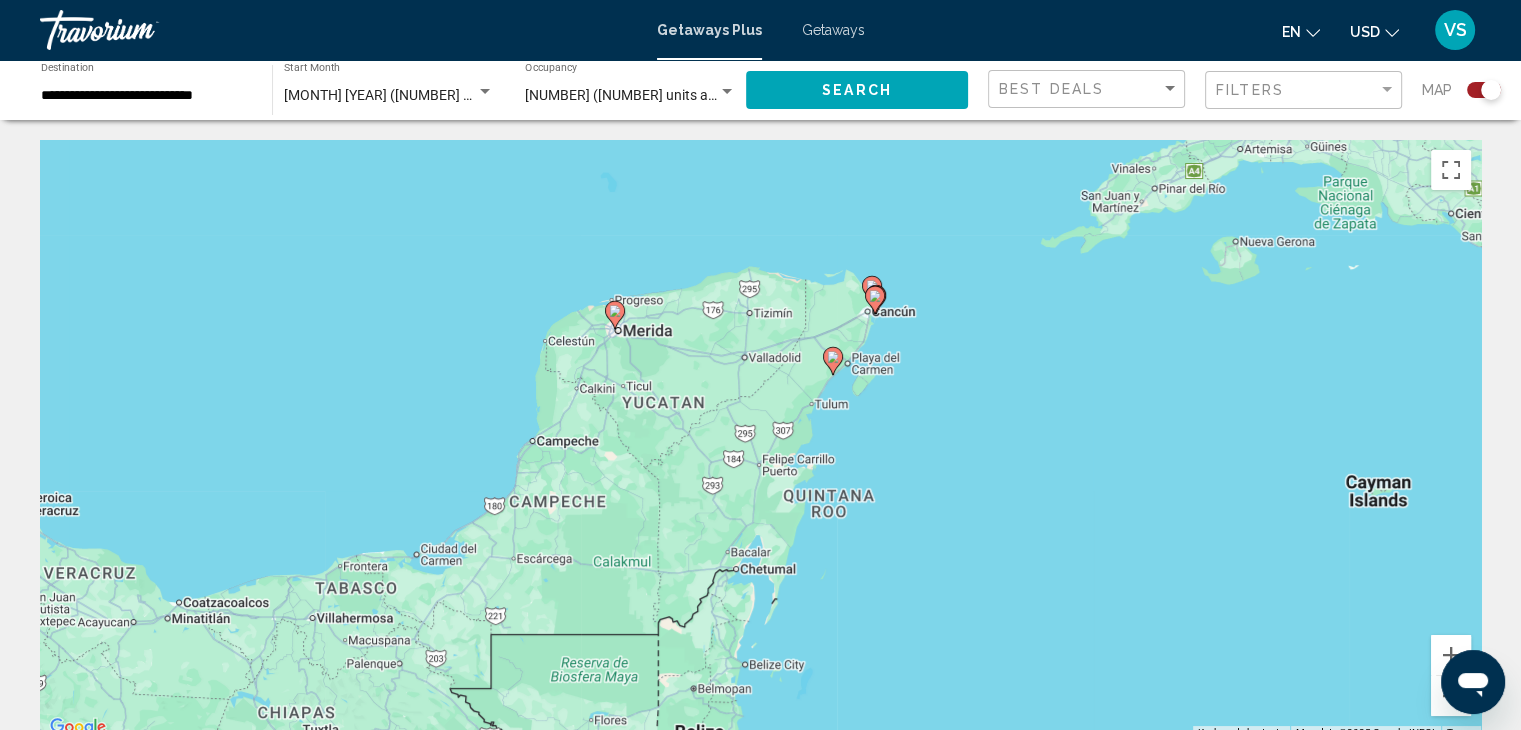 drag, startPoint x: 802, startPoint y: 391, endPoint x: 793, endPoint y: 194, distance: 197.20547 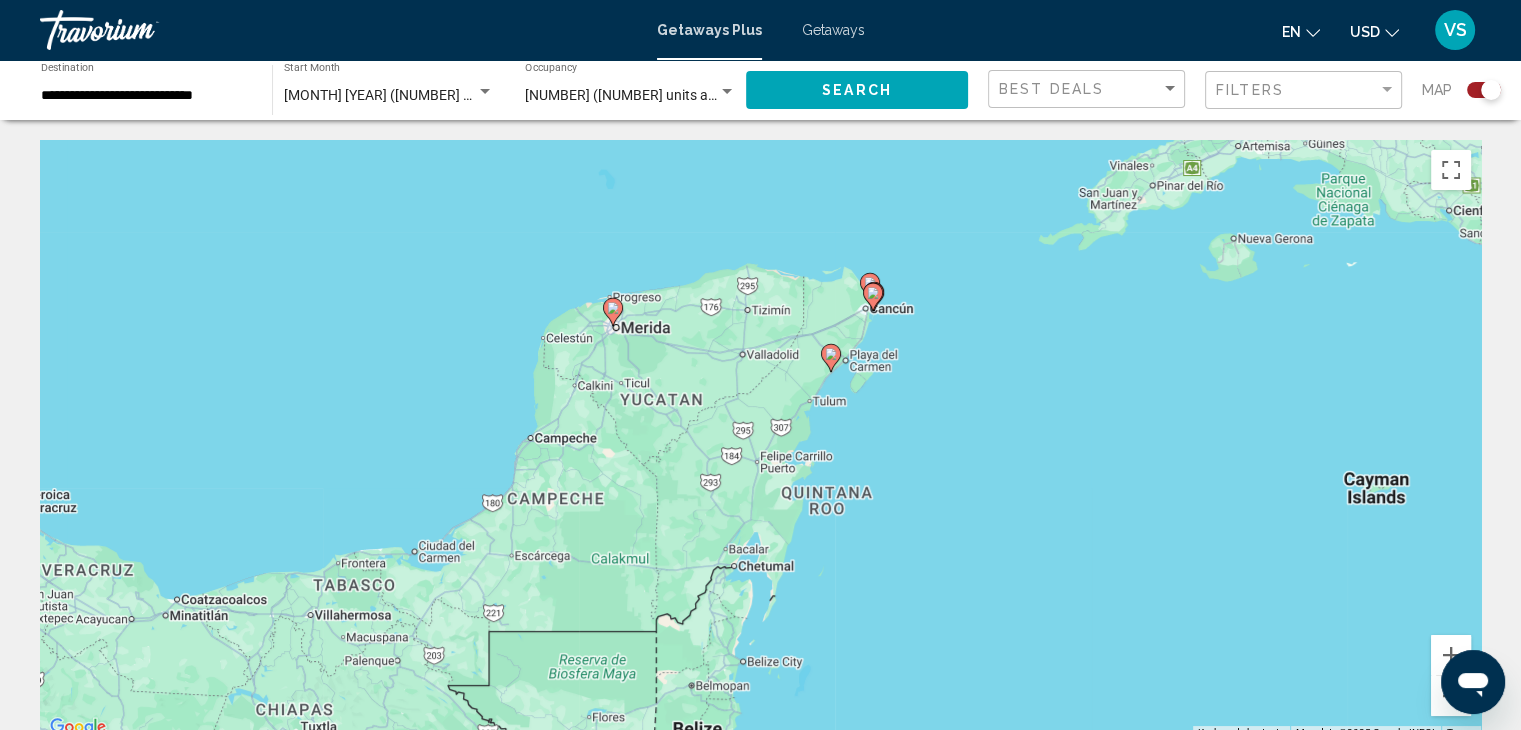 click at bounding box center (873, 297) 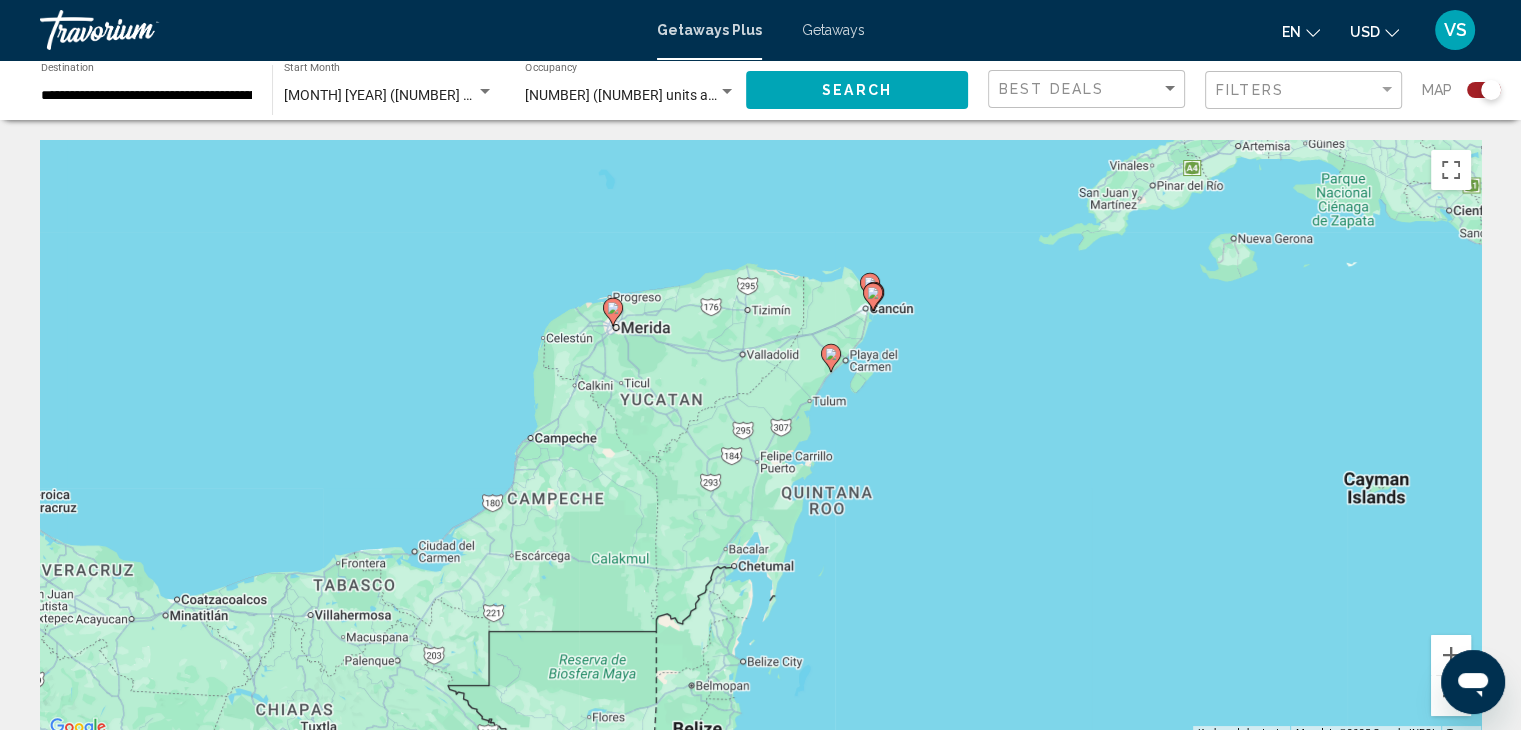 click 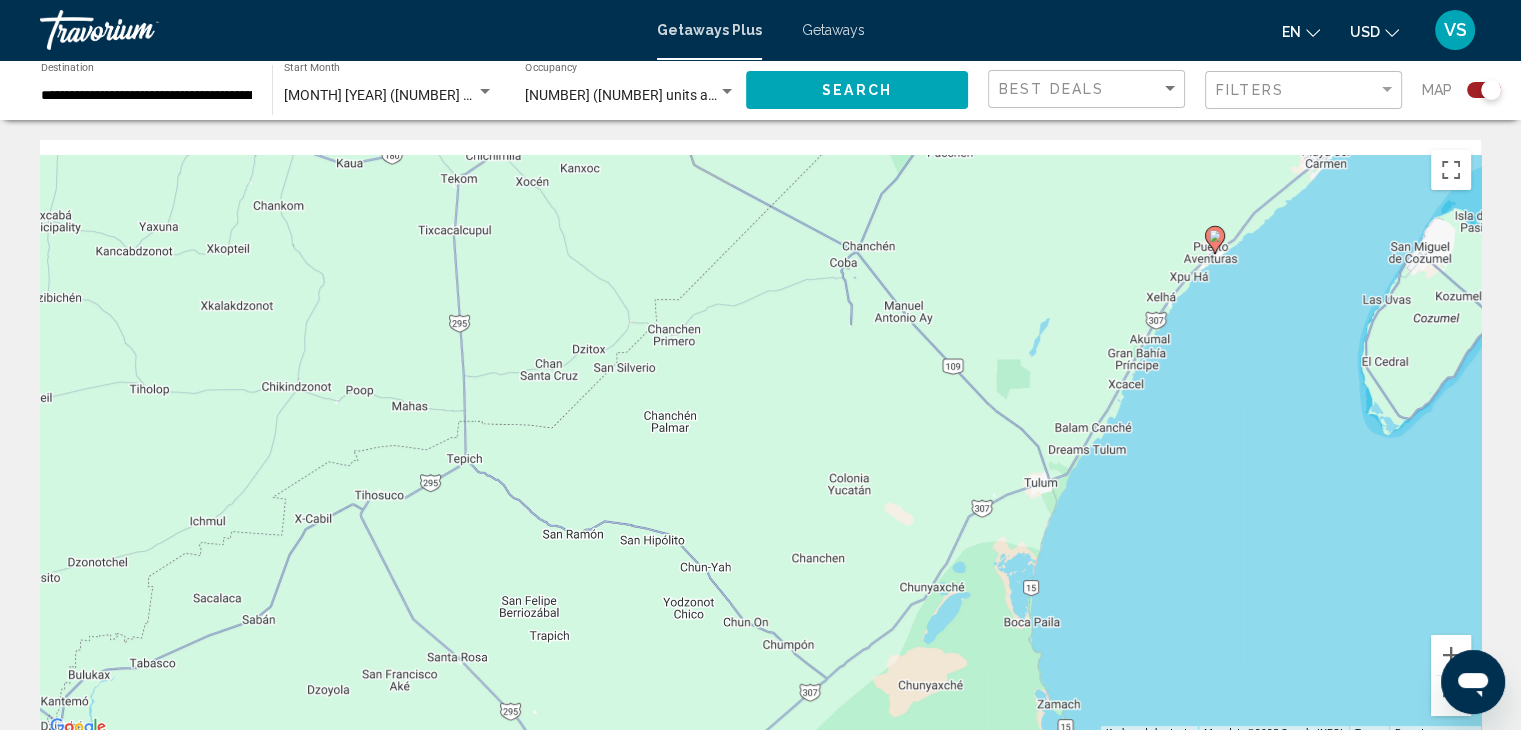 drag, startPoint x: 1083, startPoint y: 261, endPoint x: 964, endPoint y: 652, distance: 408.70773 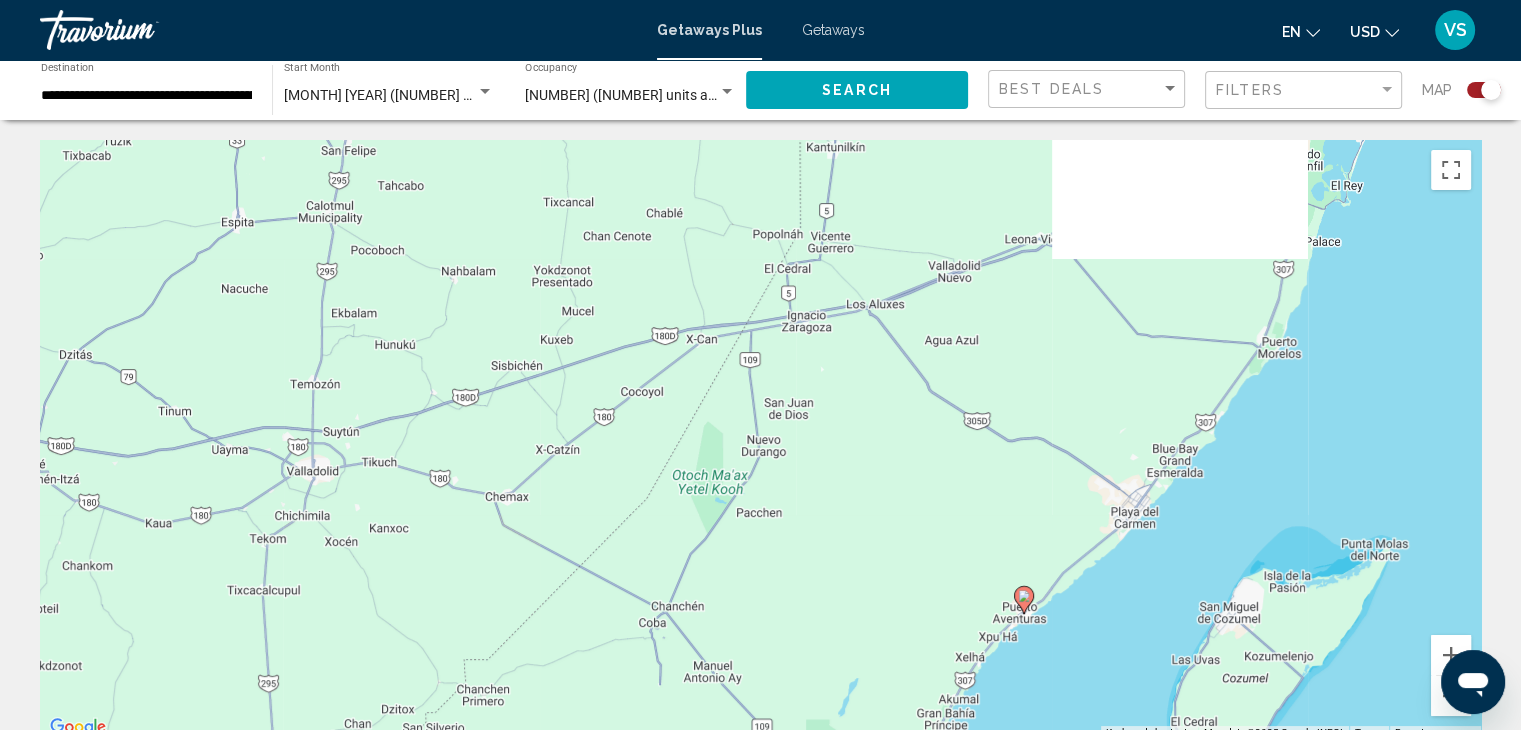 drag, startPoint x: 1214, startPoint y: 361, endPoint x: 998, endPoint y: 709, distance: 409.58514 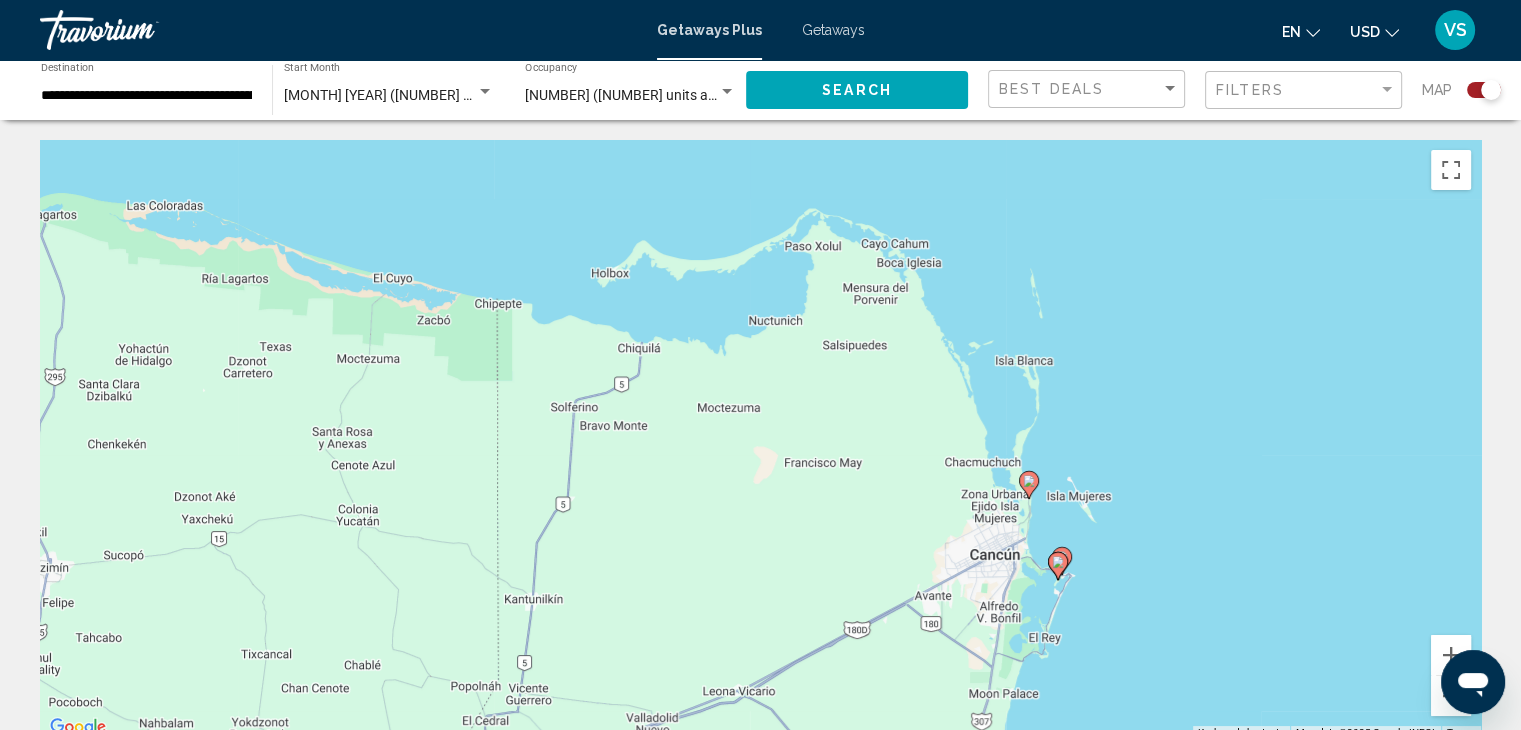 drag, startPoint x: 1176, startPoint y: 346, endPoint x: 893, endPoint y: 774, distance: 513.1014 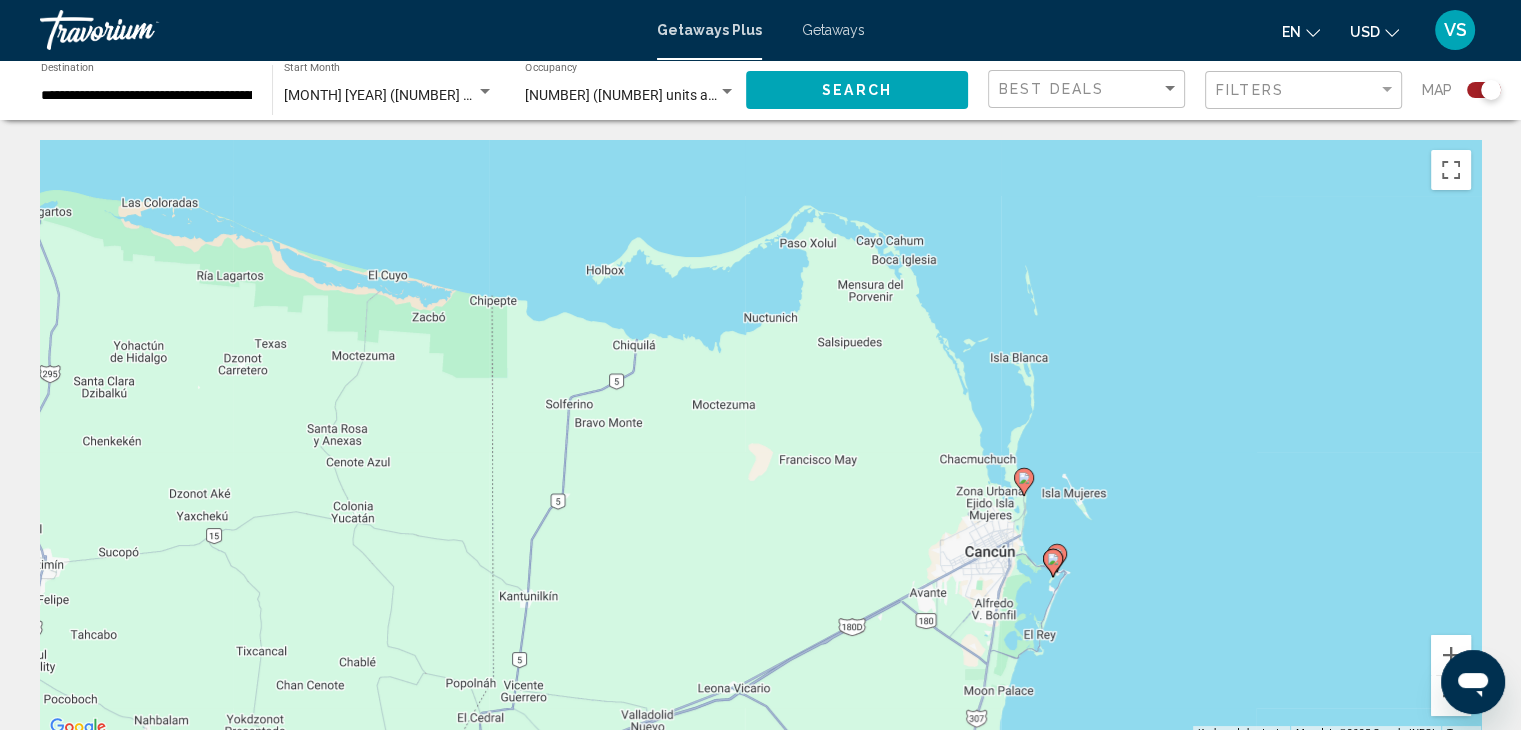 click 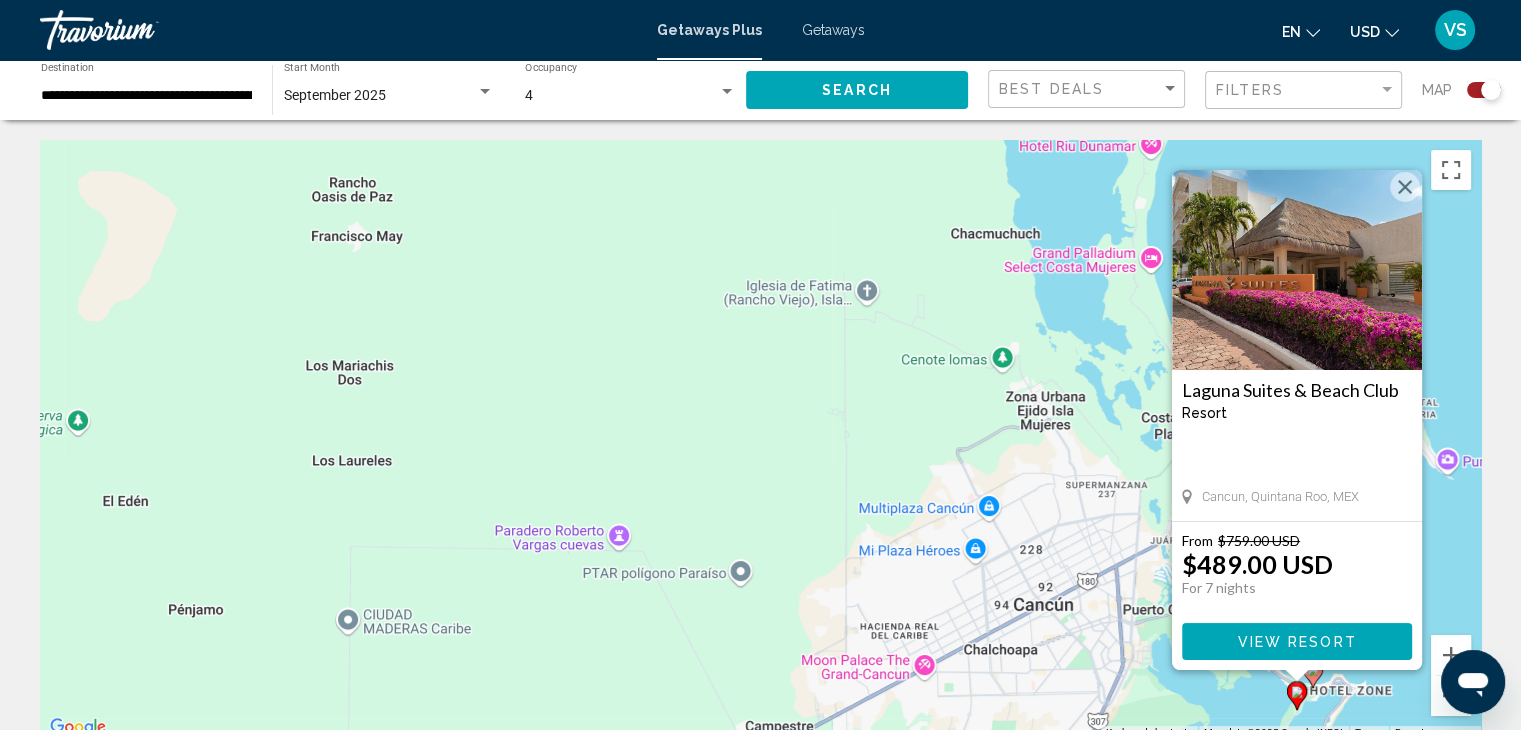 click on "To activate drag with keyboard, press Alt + Enter. Once in keyboard drag state, use the arrow keys to move the marker. To complete the drag, press the Enter key. To cancel, press Escape.  Laguna Suites & Beach Club  Resort  -  This is an adults only resort
[CITY], [STATE], [COUNTRY] From $[NUMBER] [CURRENCY] $[NUMBER] [CURRENCY] For [NUMBER] nights You save  $[NUMBER] [CURRENCY]  View Resort" at bounding box center (760, 440) 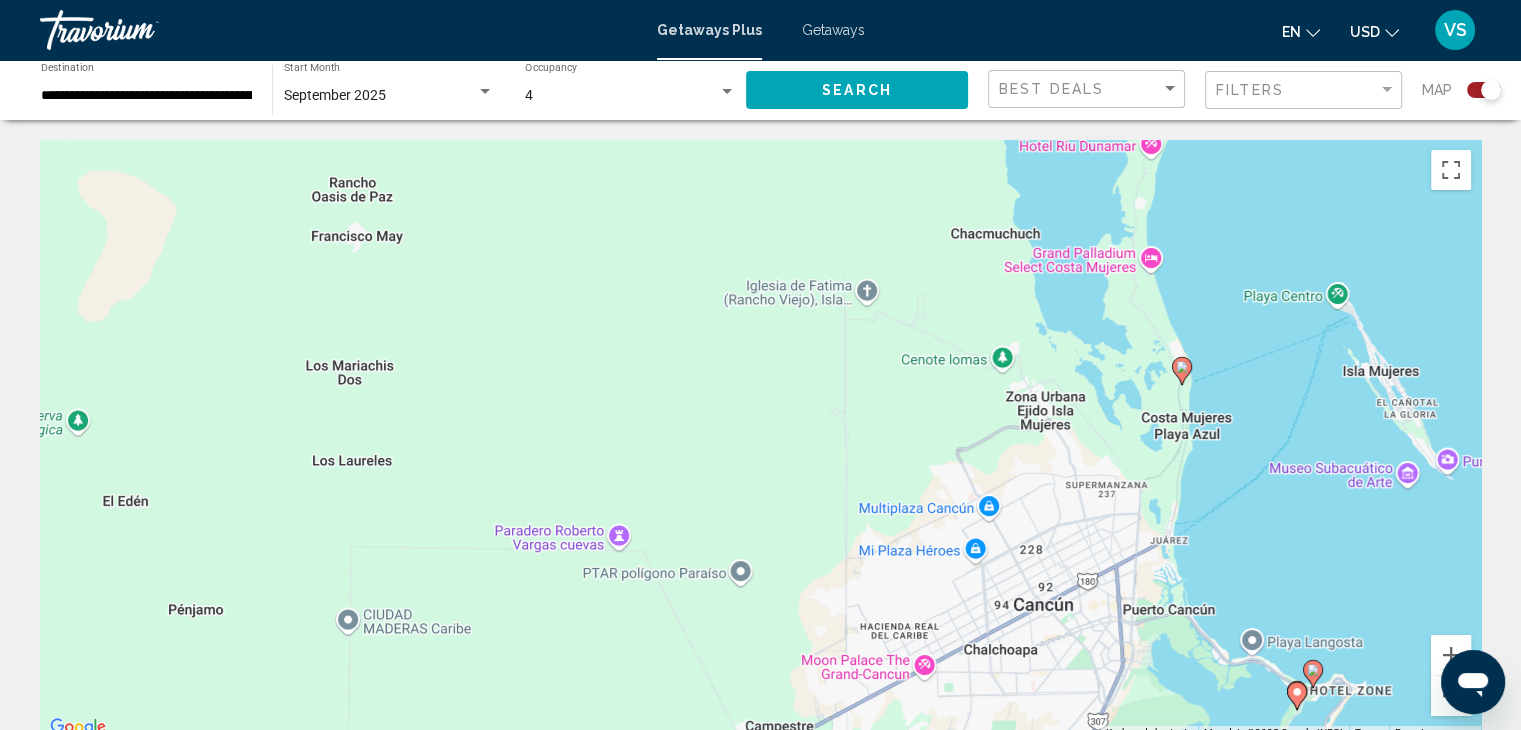 click 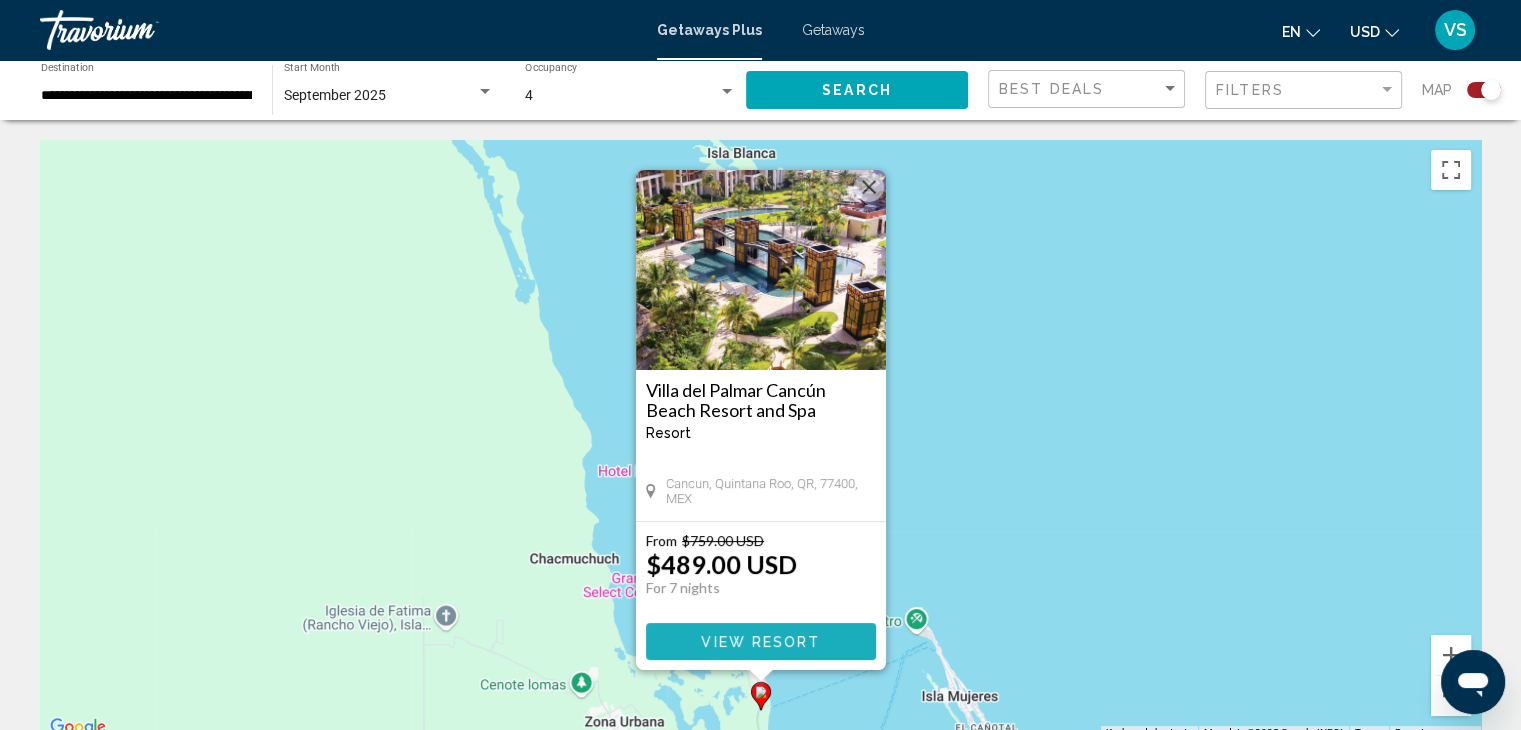 click on "View Resort" at bounding box center [760, 642] 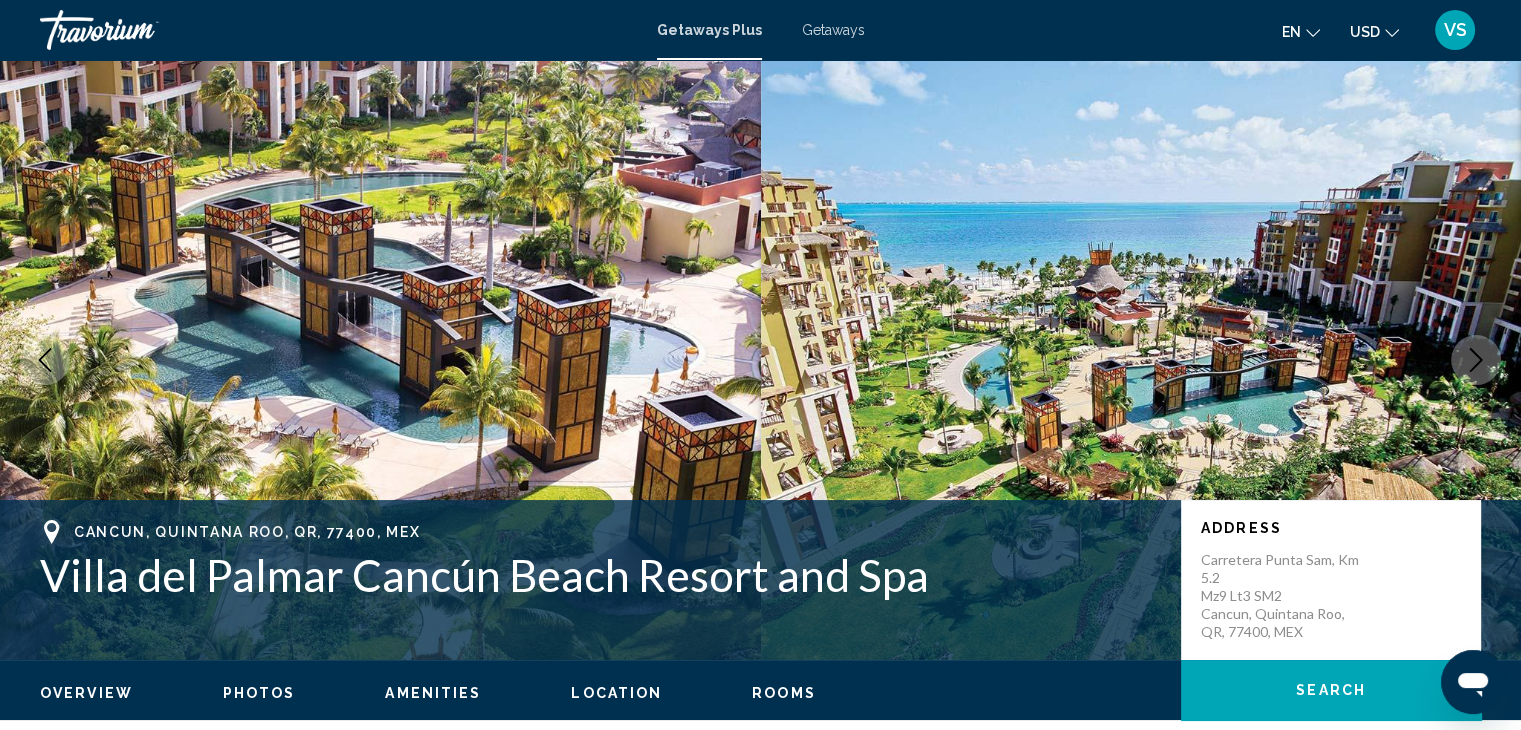 click on "Rooms" at bounding box center (784, 693) 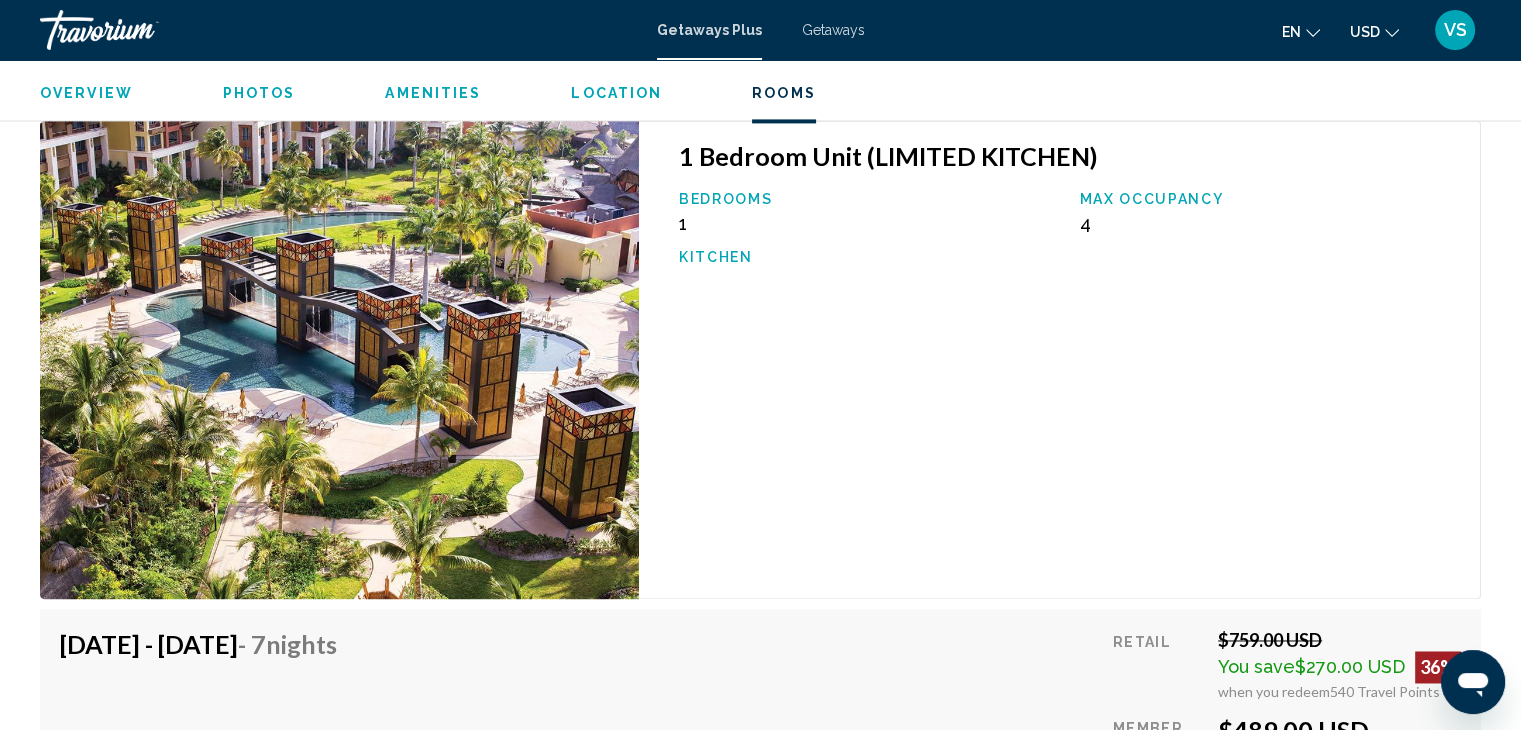 scroll, scrollTop: 2984, scrollLeft: 0, axis: vertical 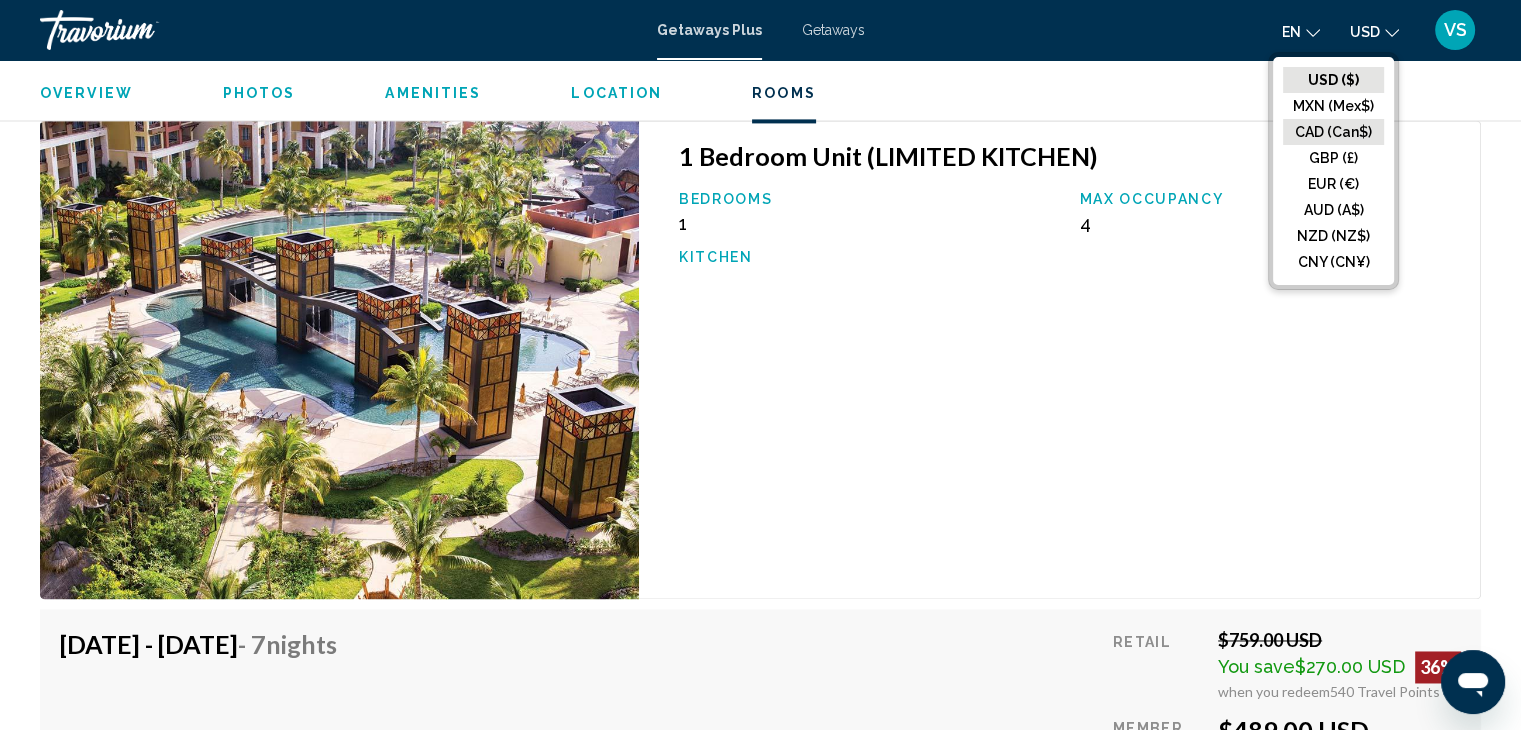 click on "CAD (Can$)" 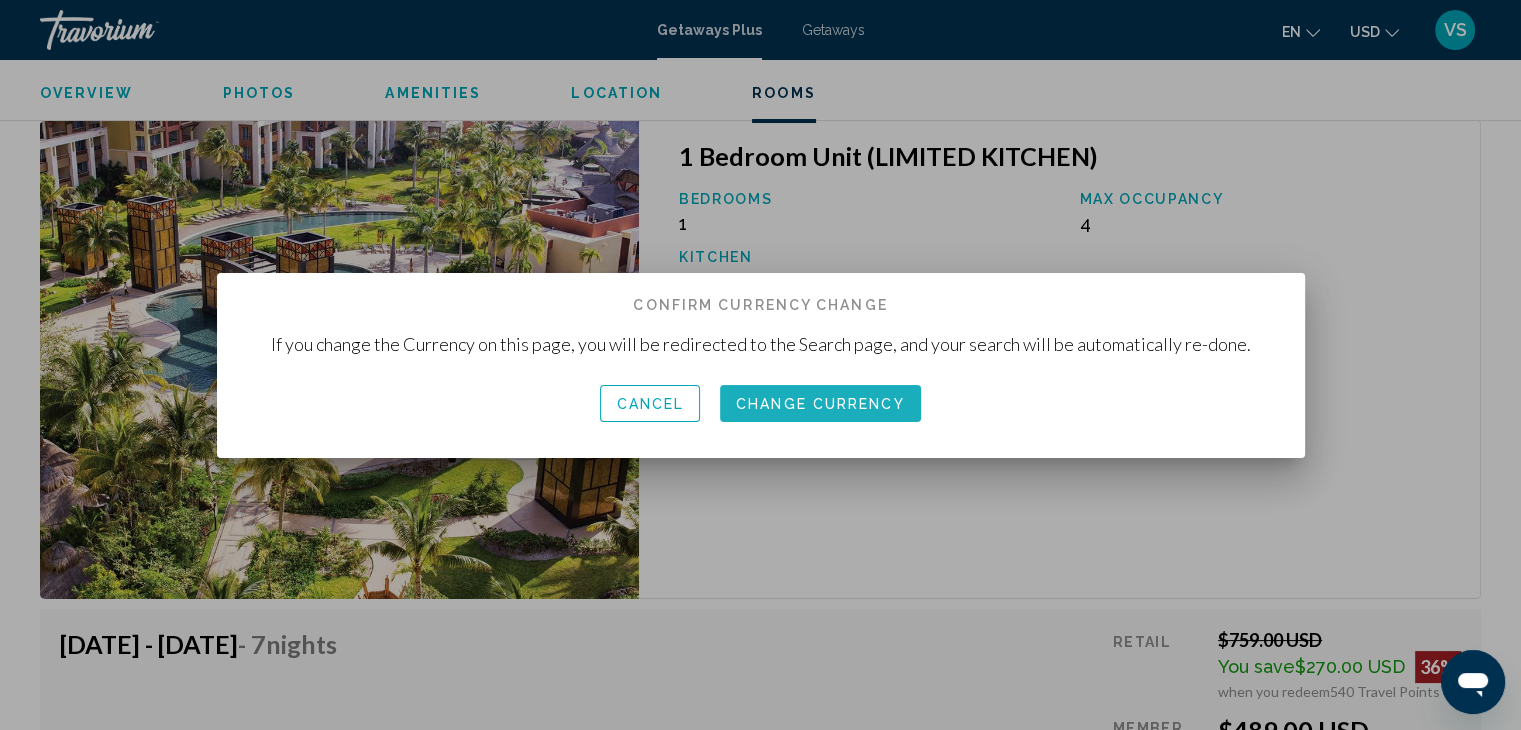 click on "Change Currency" at bounding box center [820, 404] 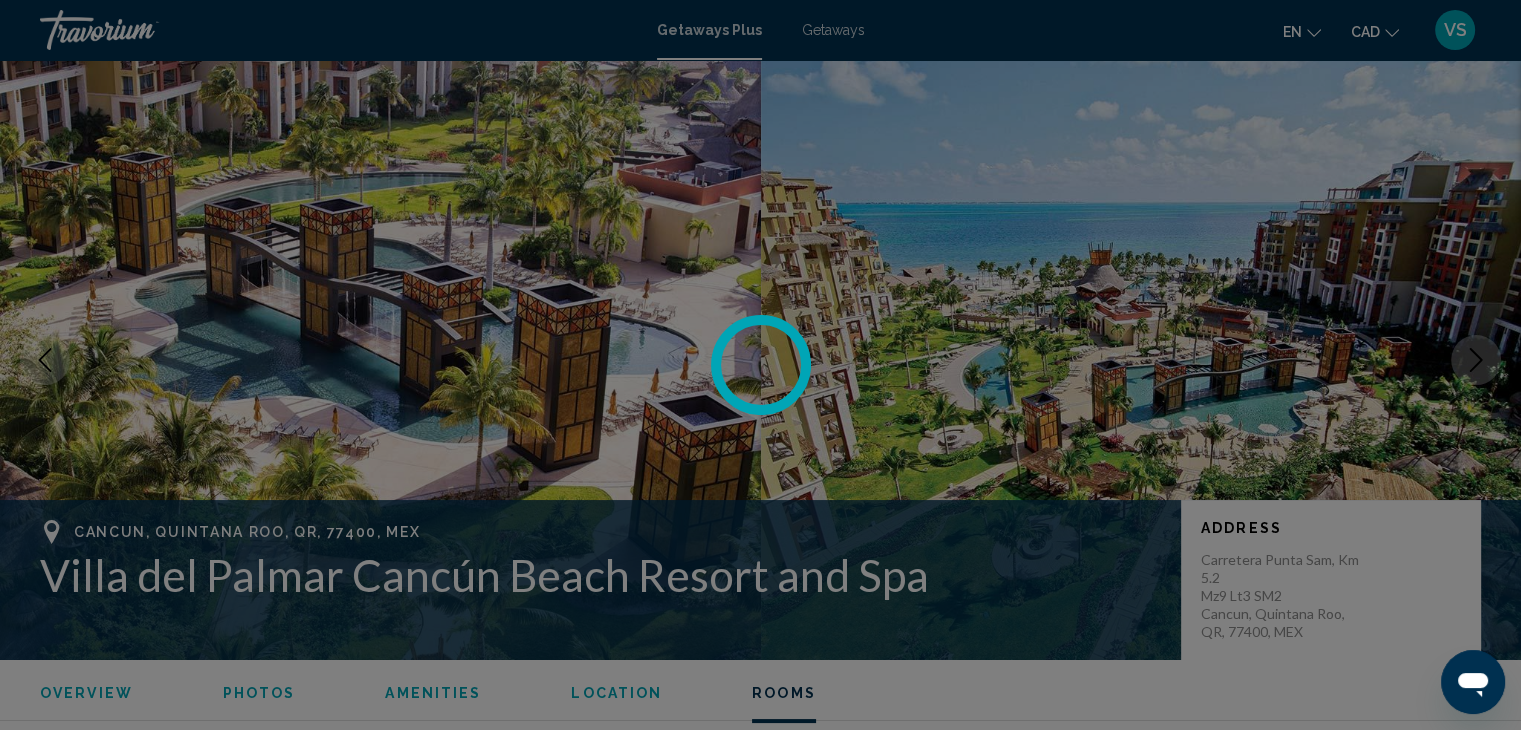 scroll, scrollTop: 2984, scrollLeft: 0, axis: vertical 